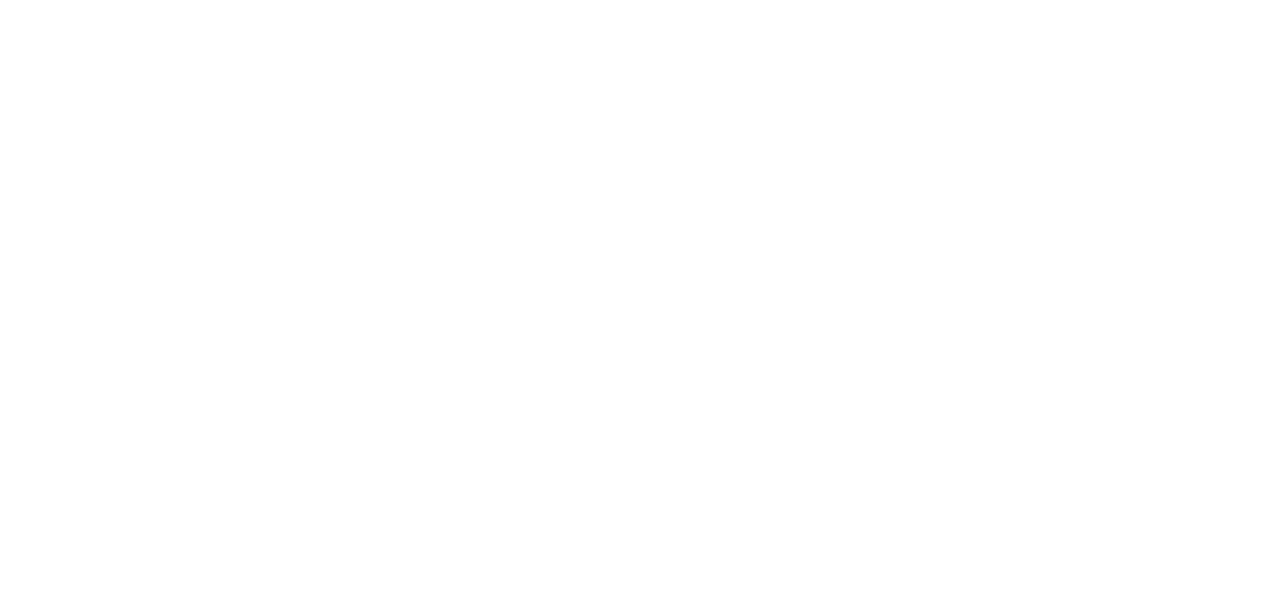 scroll, scrollTop: 0, scrollLeft: 0, axis: both 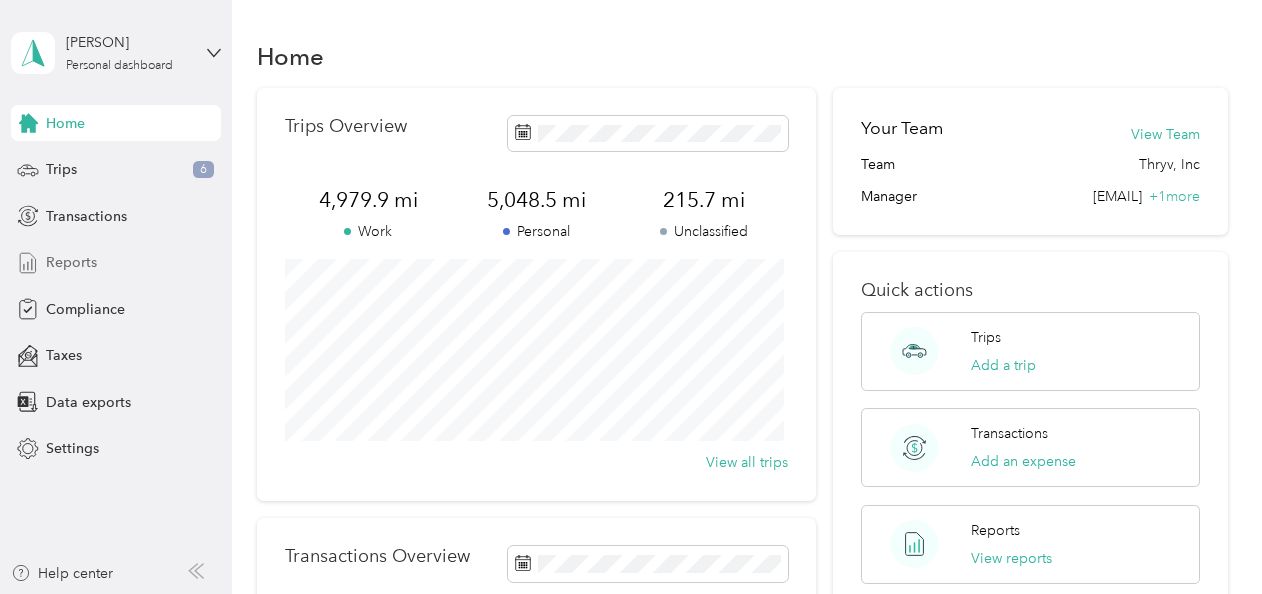 click on "Reports" at bounding box center [71, 262] 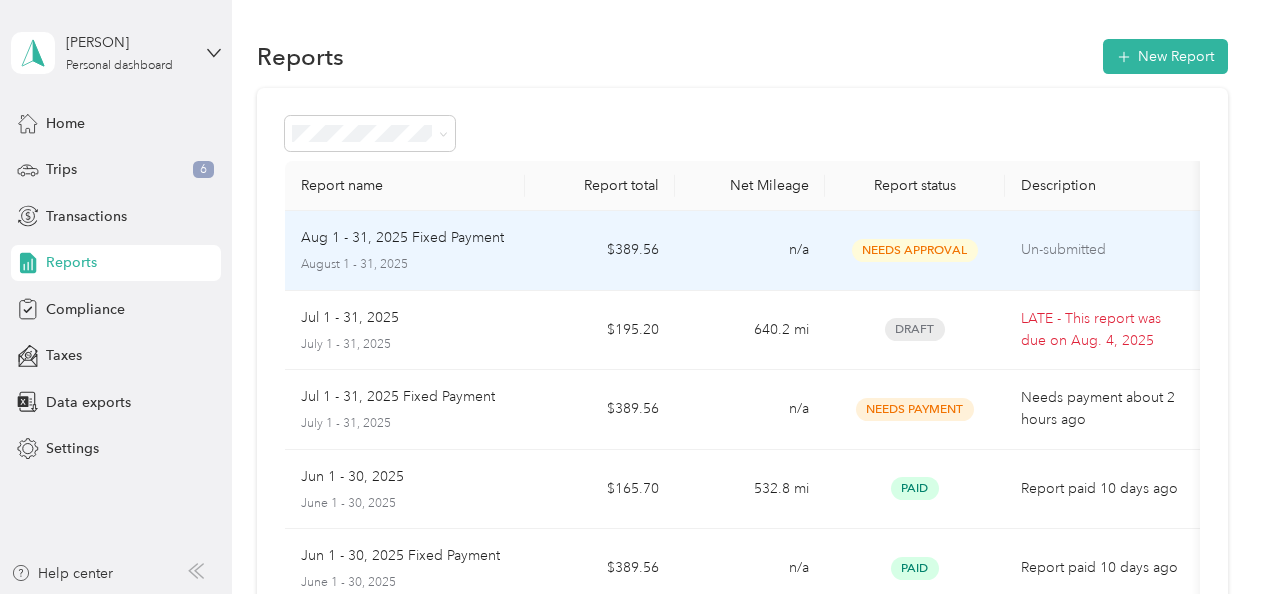 click on "Aug 1 - 31, 2025 Fixed Payment" at bounding box center (402, 238) 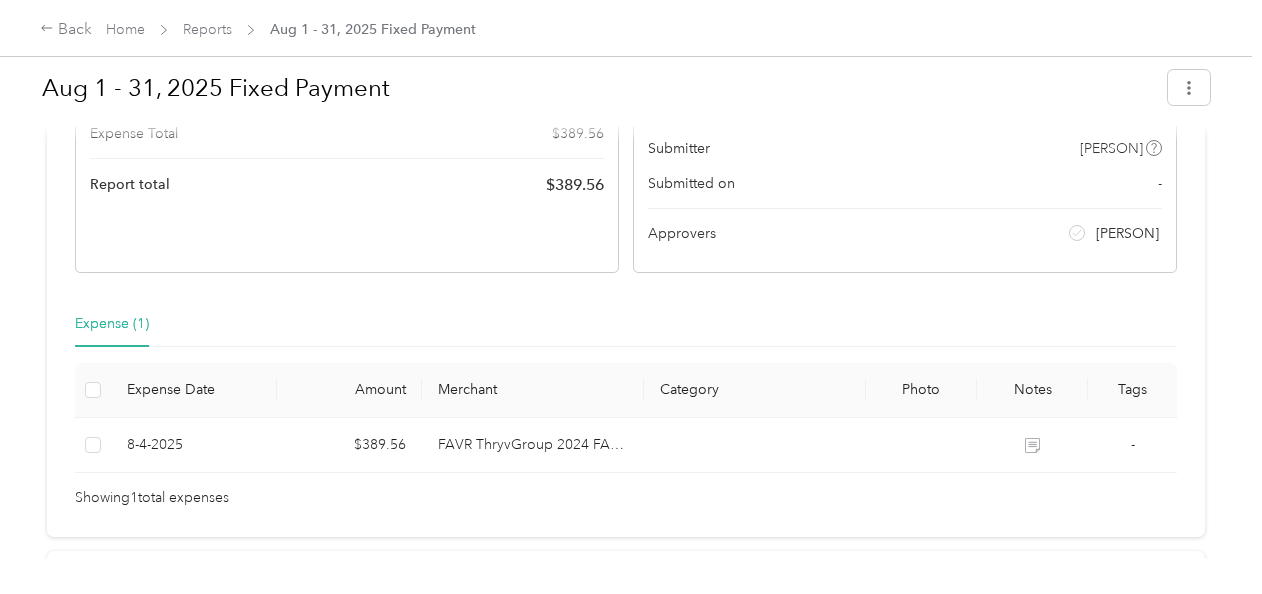 scroll, scrollTop: 294, scrollLeft: 0, axis: vertical 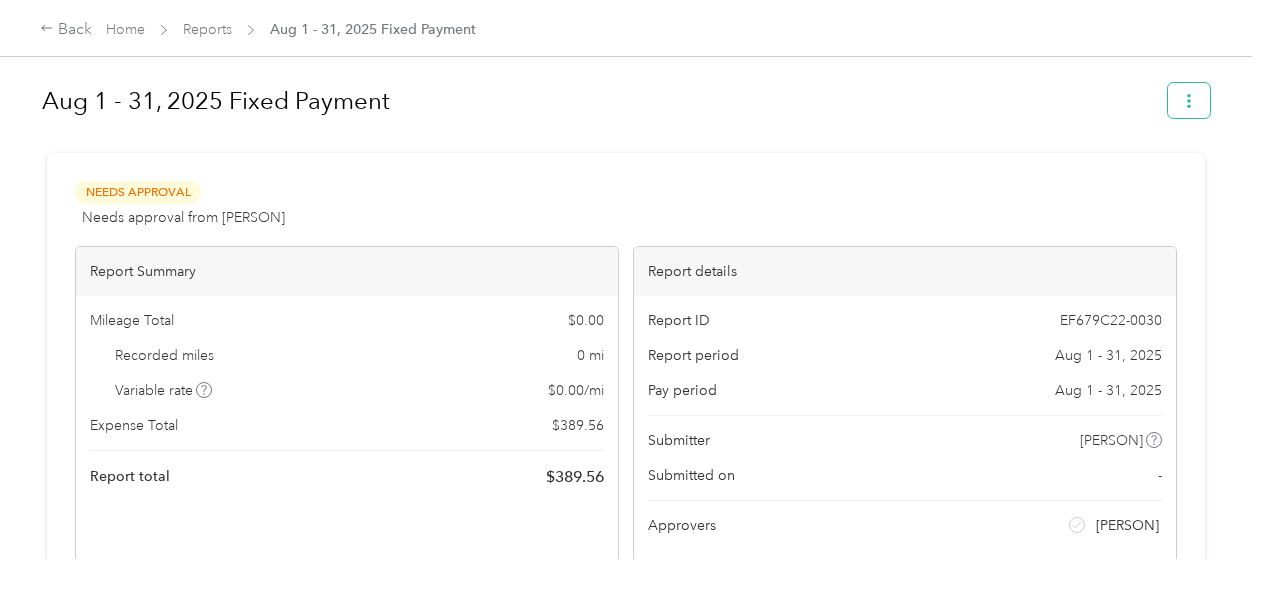 click 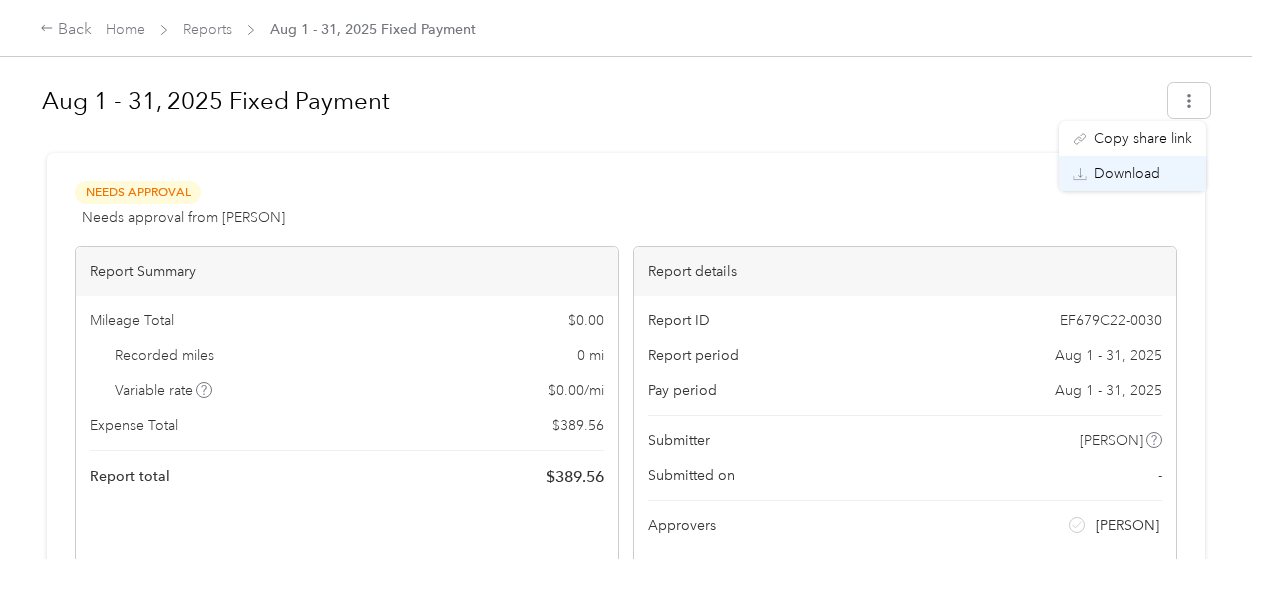 click on "Download" at bounding box center (1127, 173) 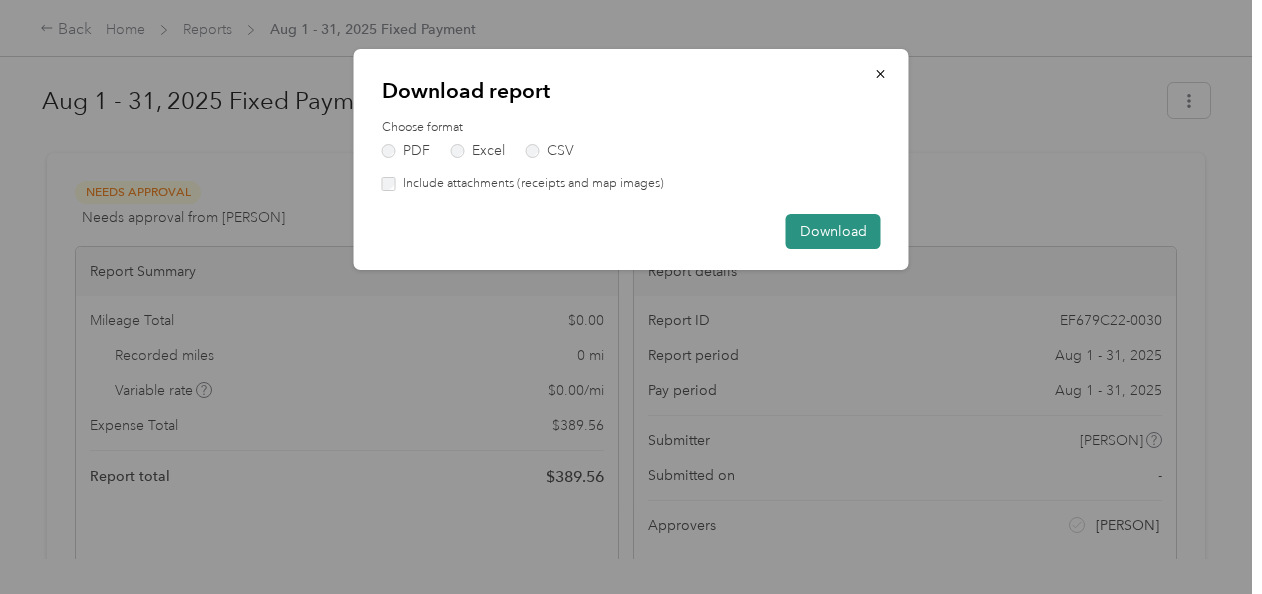 click on "Download" at bounding box center (833, 231) 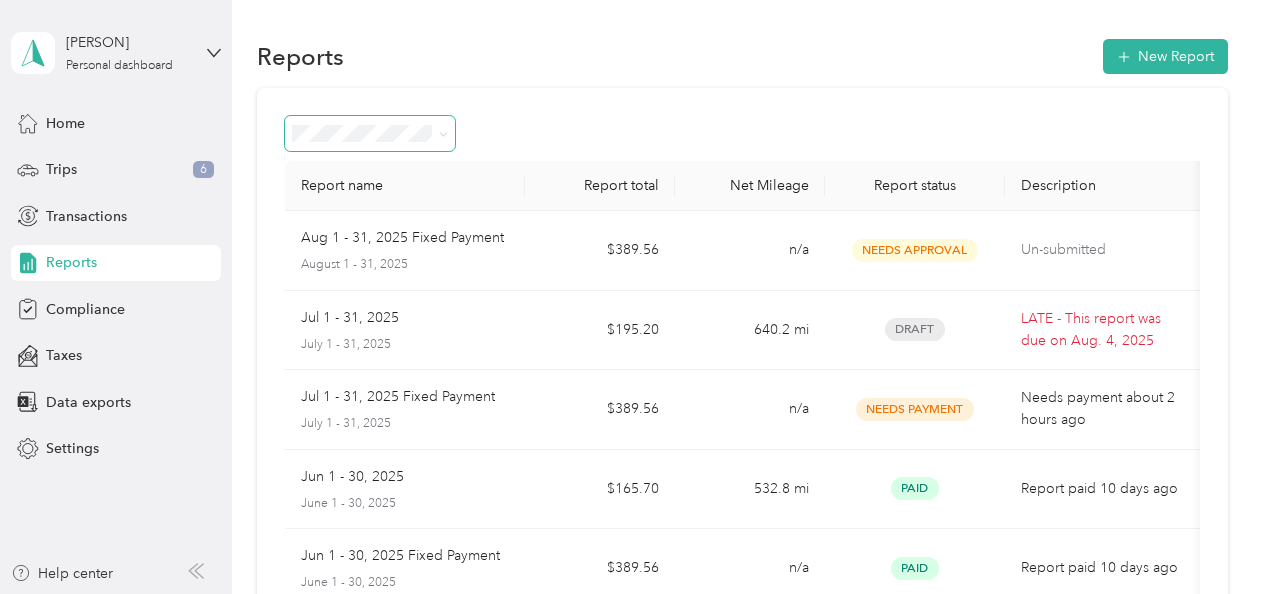 click at bounding box center (370, 133) 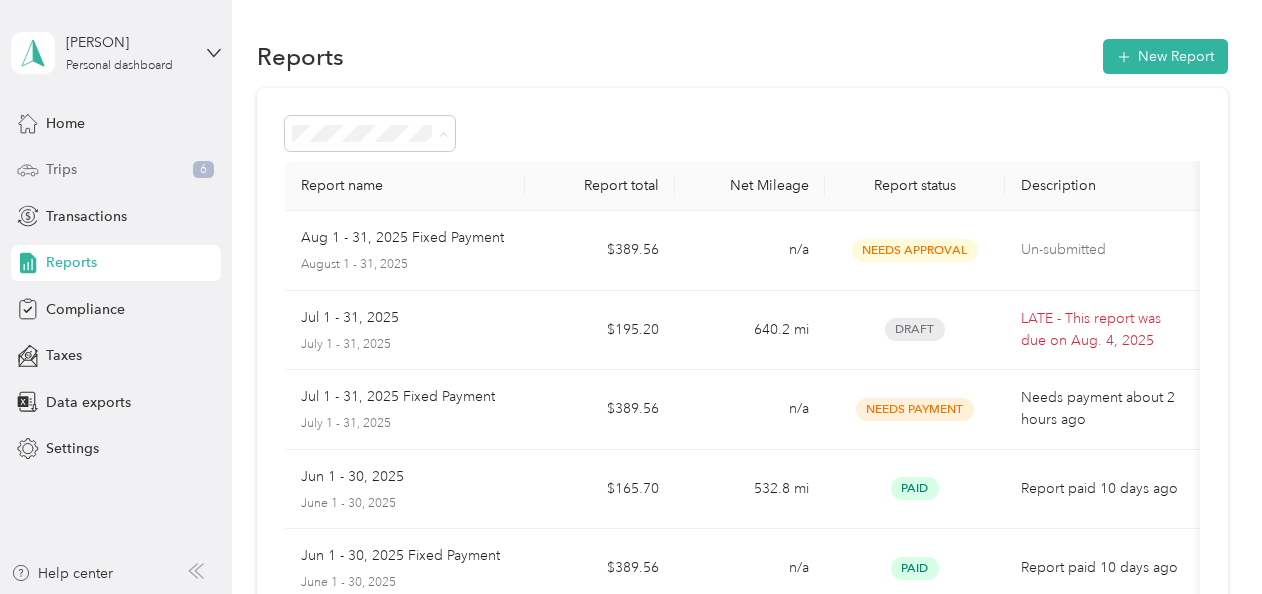 click on "Trips" at bounding box center [61, 169] 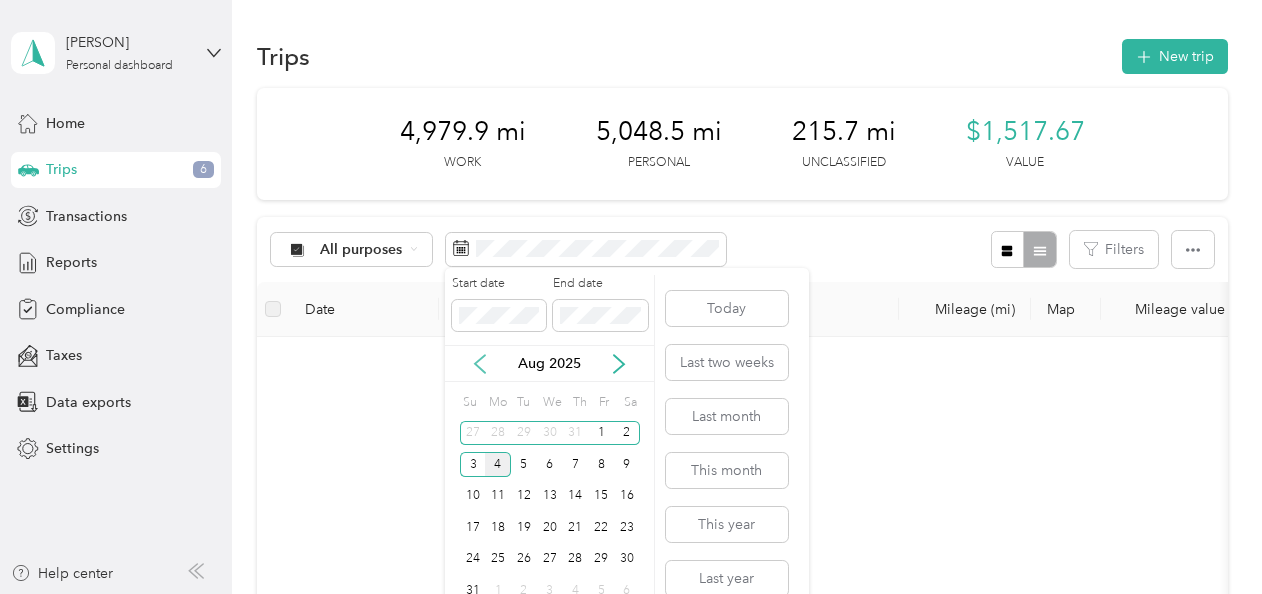click 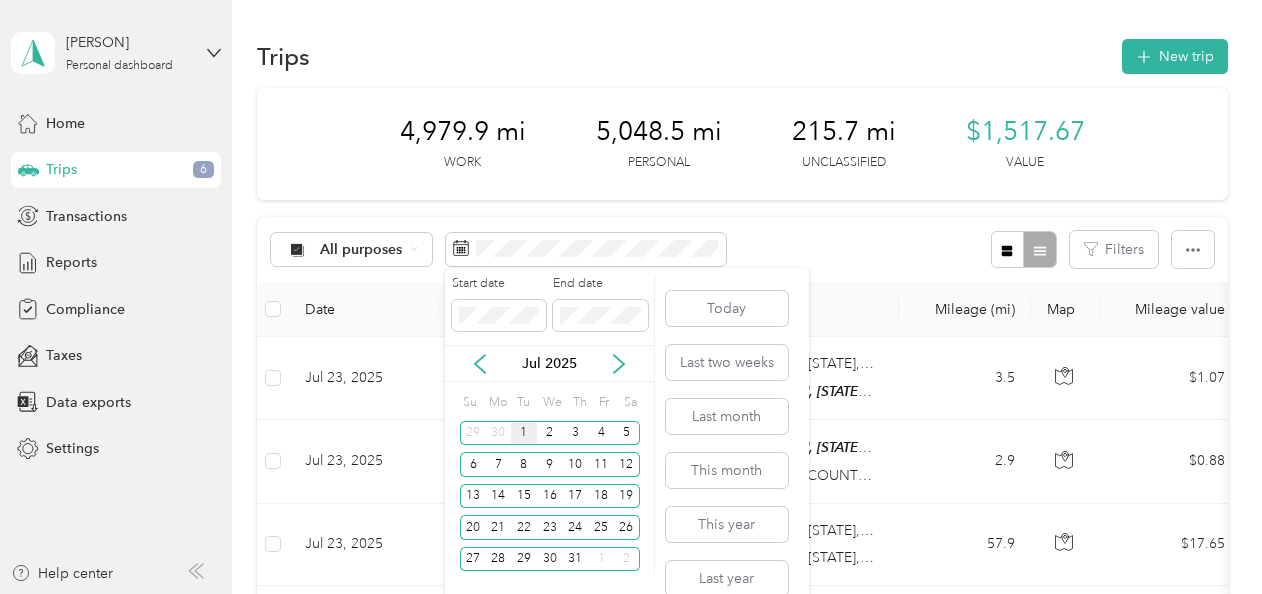click on "1" at bounding box center (524, 433) 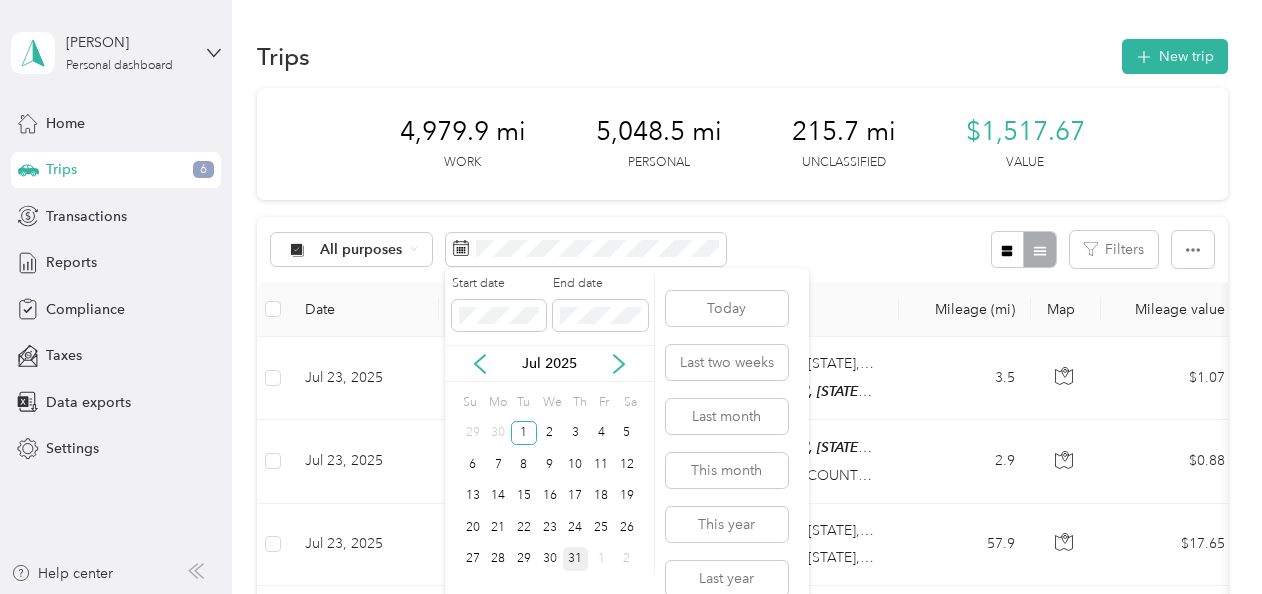 click on "31" at bounding box center [576, 559] 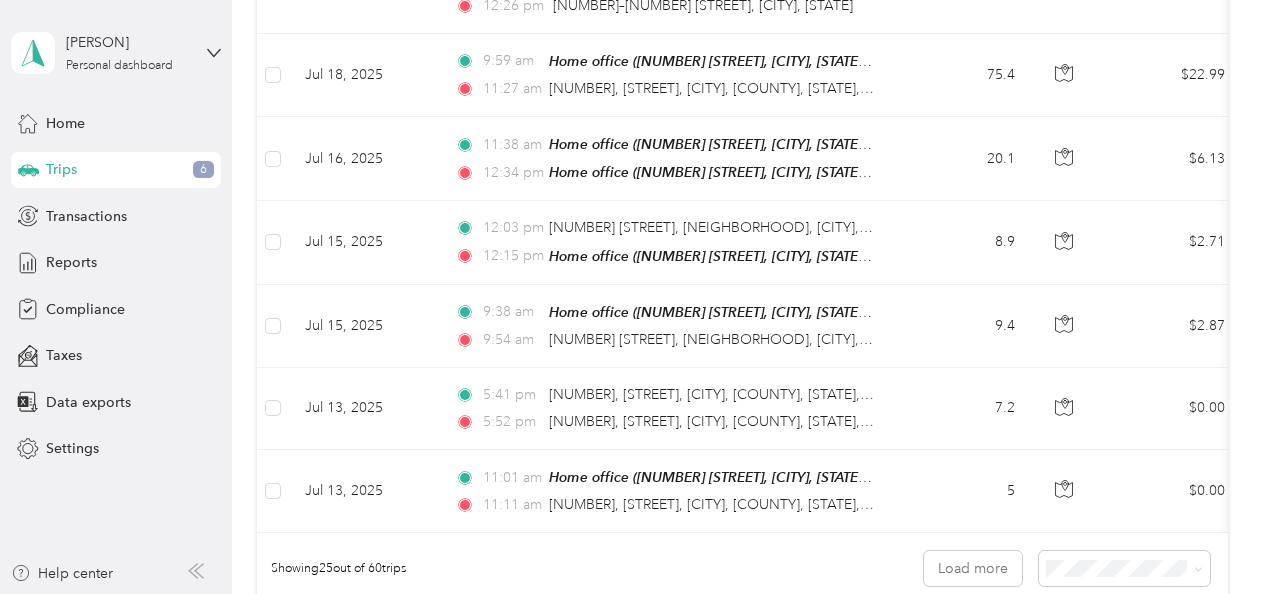scroll, scrollTop: 1877, scrollLeft: 0, axis: vertical 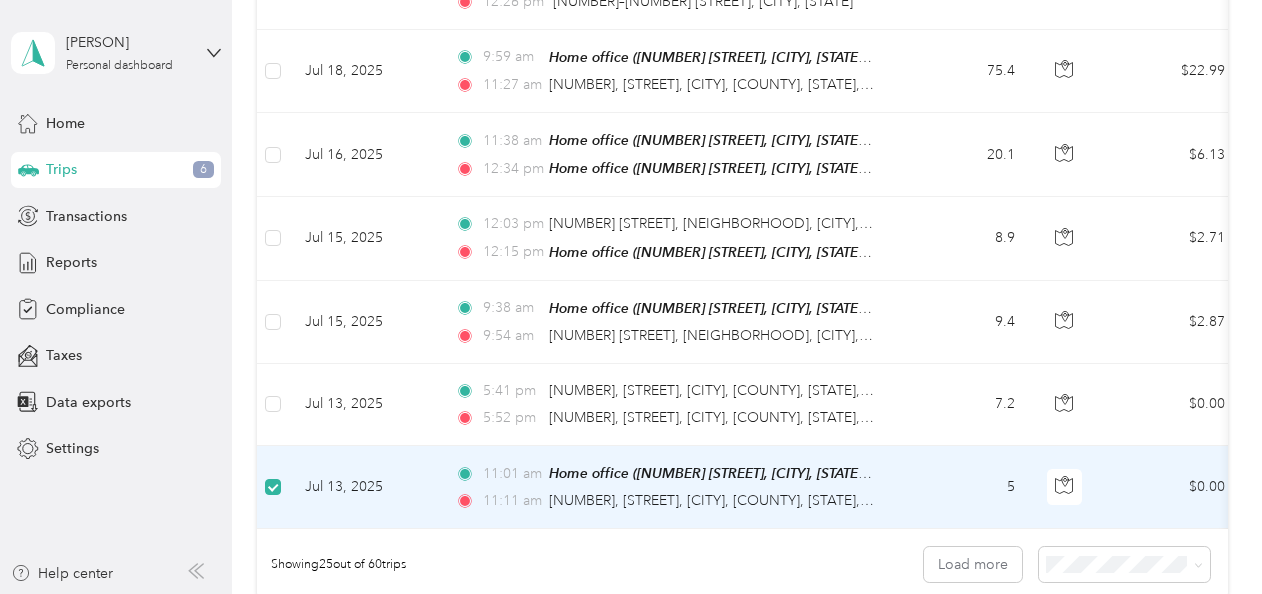 click on "11:01 am" at bounding box center (511, 474) 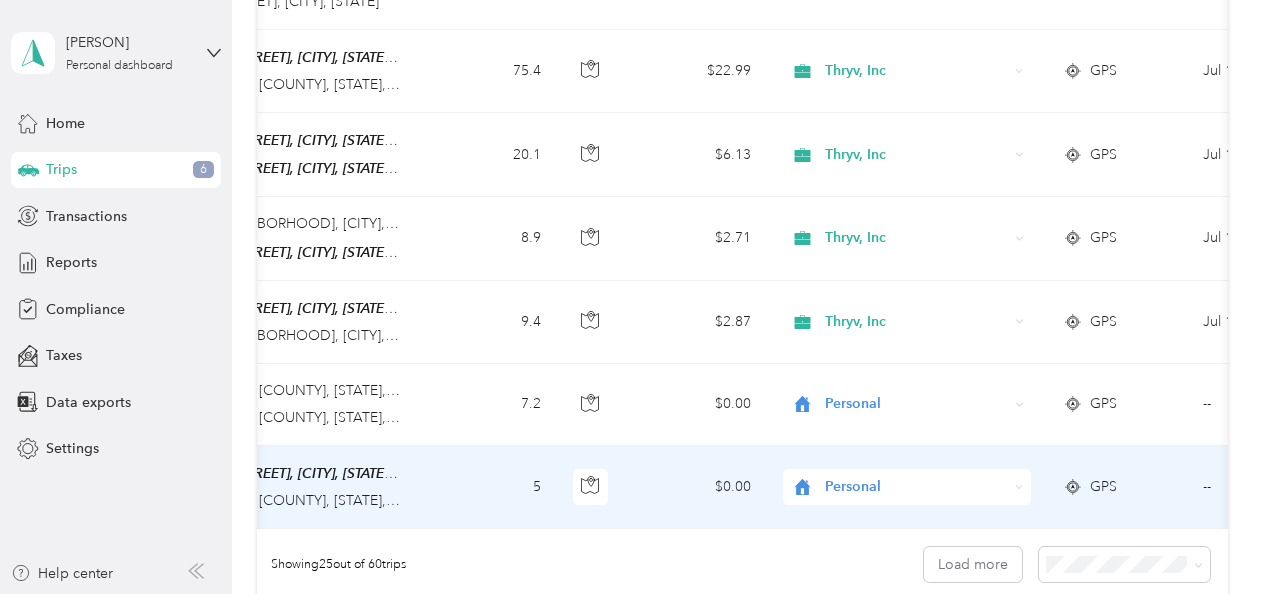 scroll, scrollTop: 0, scrollLeft: 484, axis: horizontal 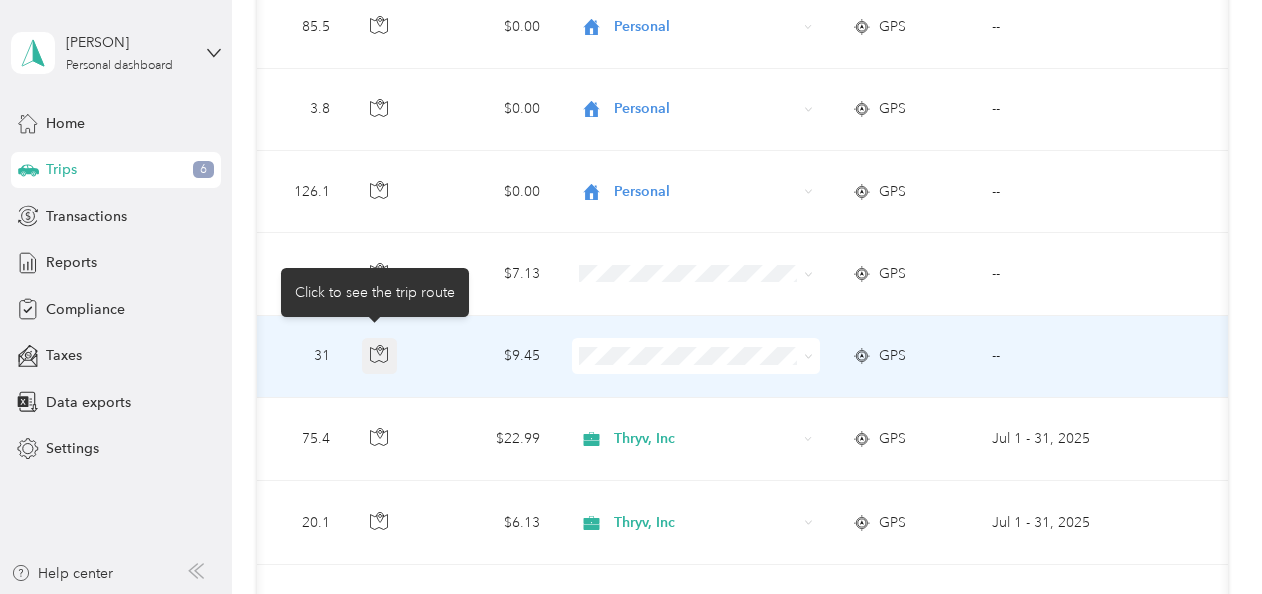 click at bounding box center [380, 356] 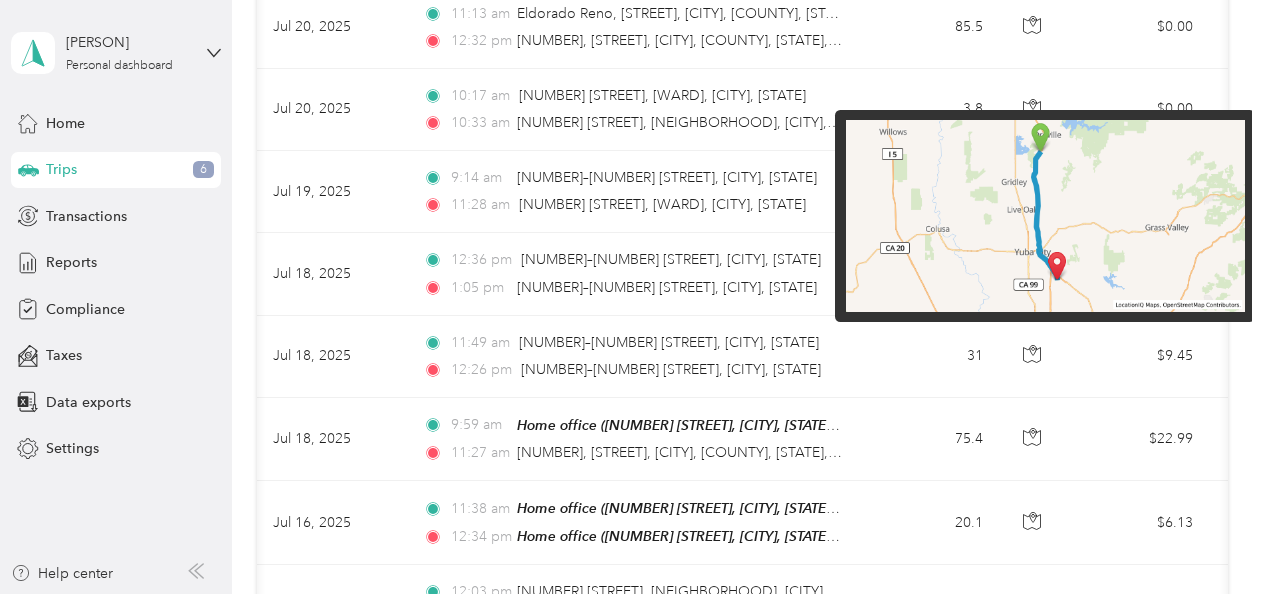 scroll, scrollTop: 0, scrollLeft: 0, axis: both 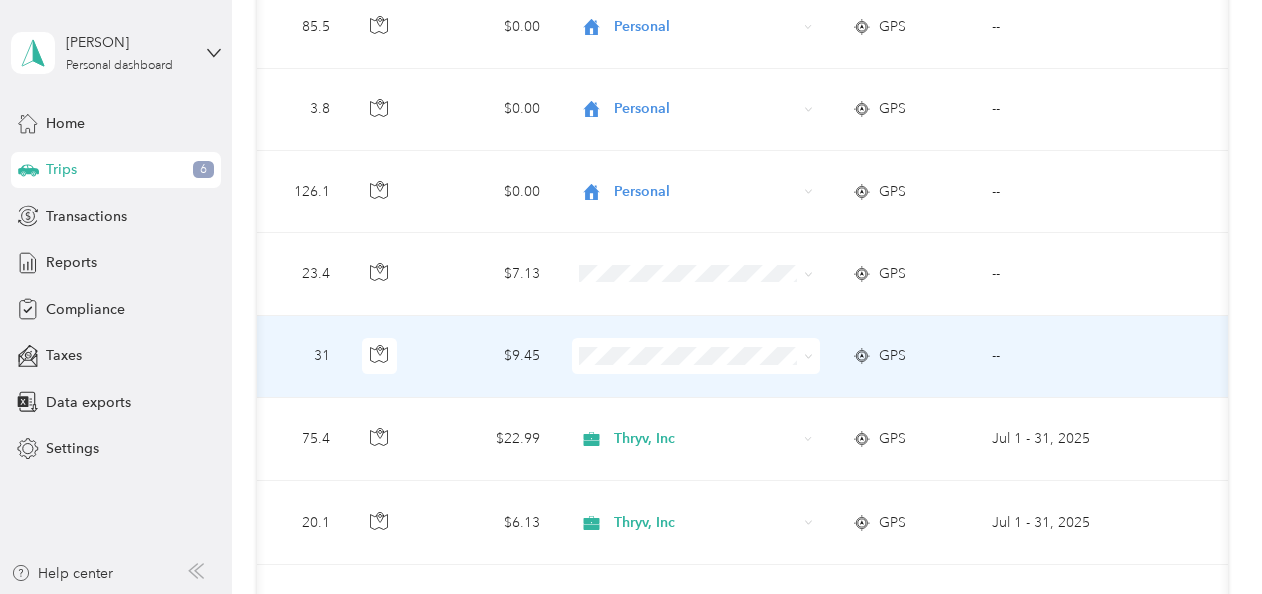 click on "Thryv, Inc" at bounding box center (708, 371) 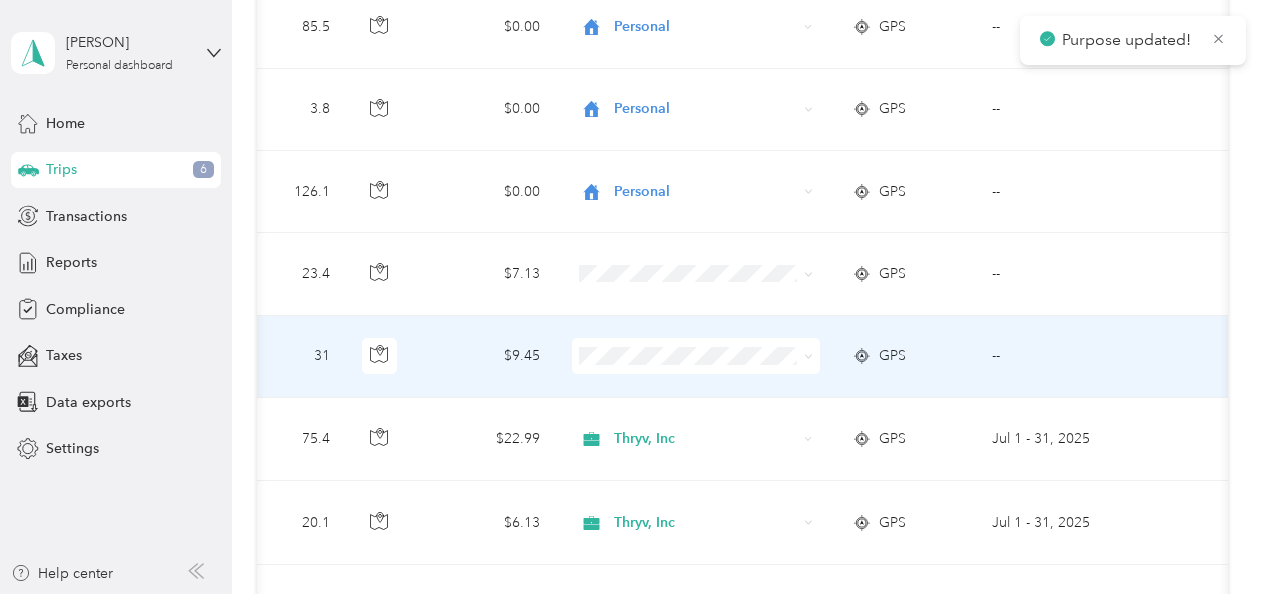 click on "Thryv, Inc" at bounding box center (708, 369) 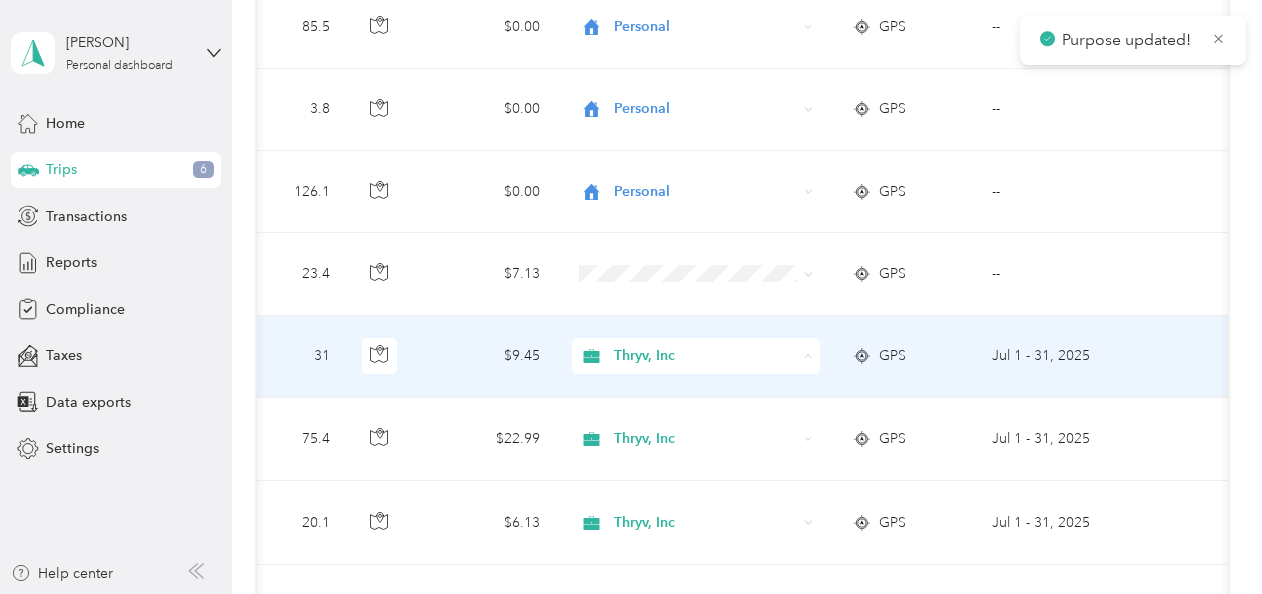 click 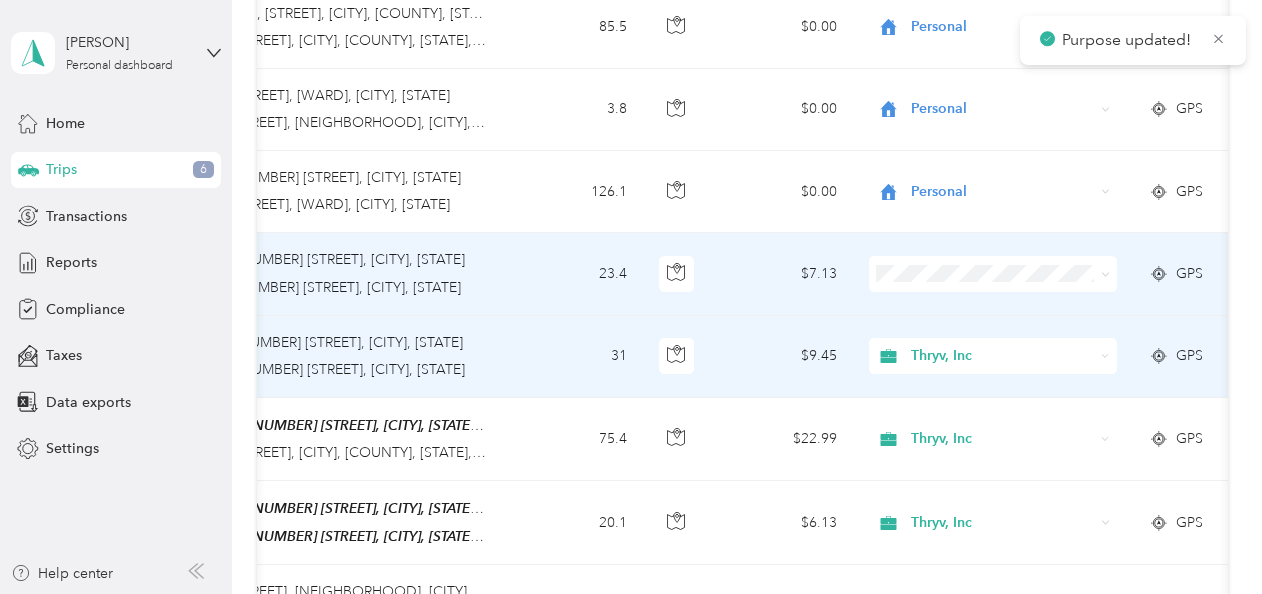 scroll, scrollTop: 0, scrollLeft: 387, axis: horizontal 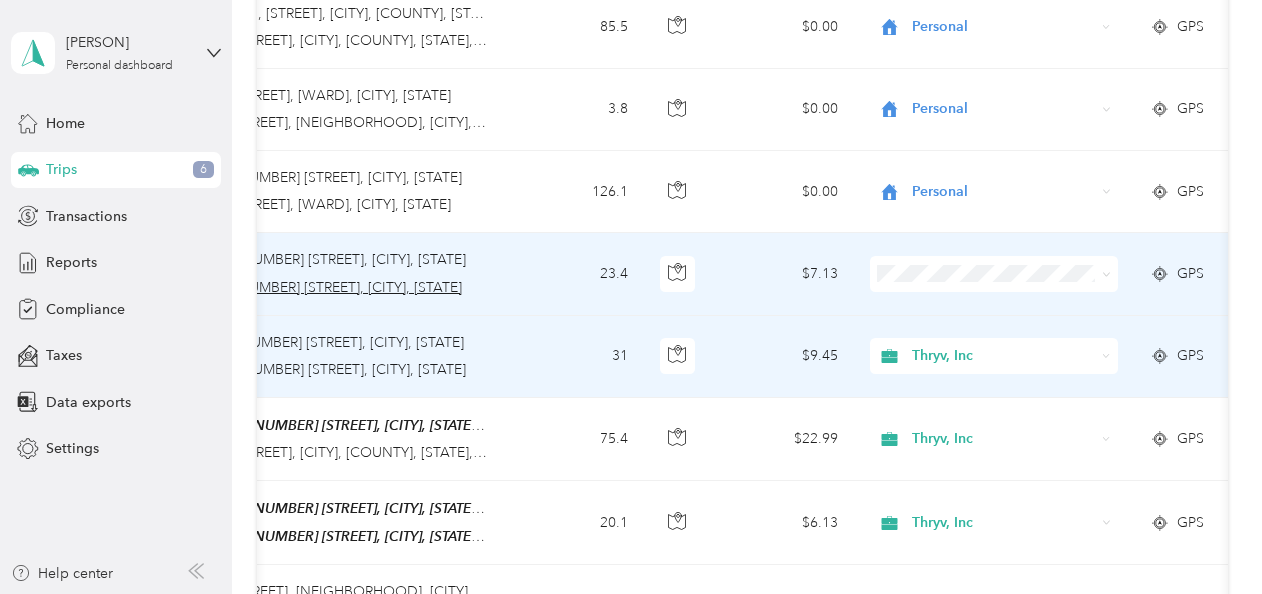 drag, startPoint x: 469, startPoint y: 292, endPoint x: 356, endPoint y: 267, distance: 115.73245 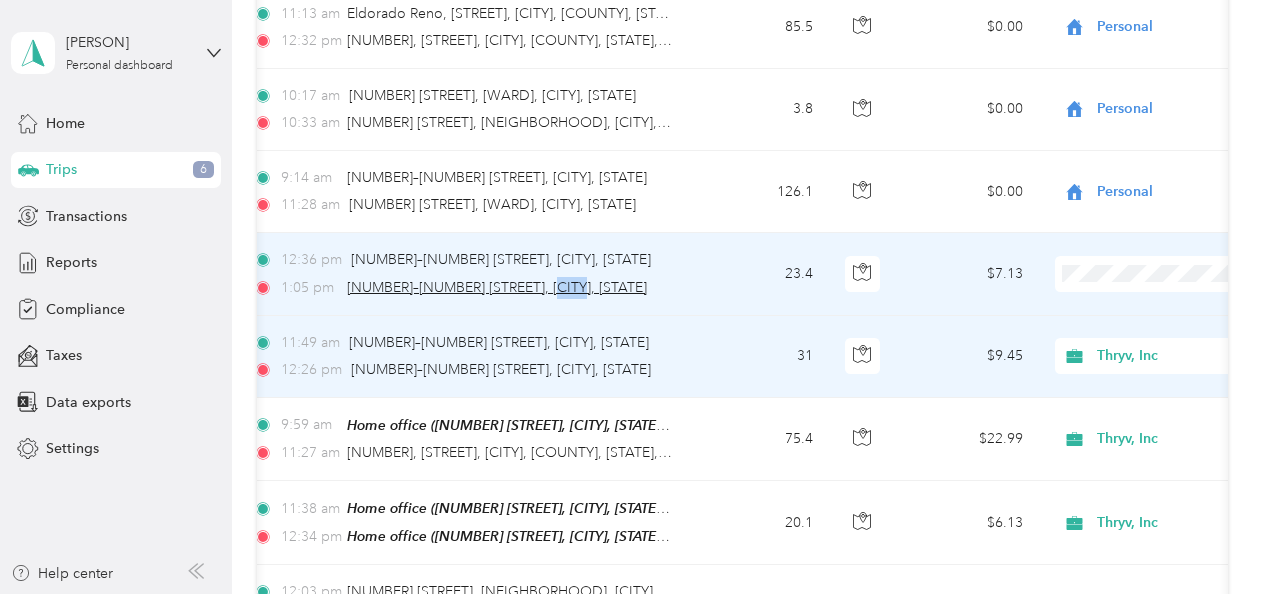 scroll, scrollTop: 0, scrollLeft: 0, axis: both 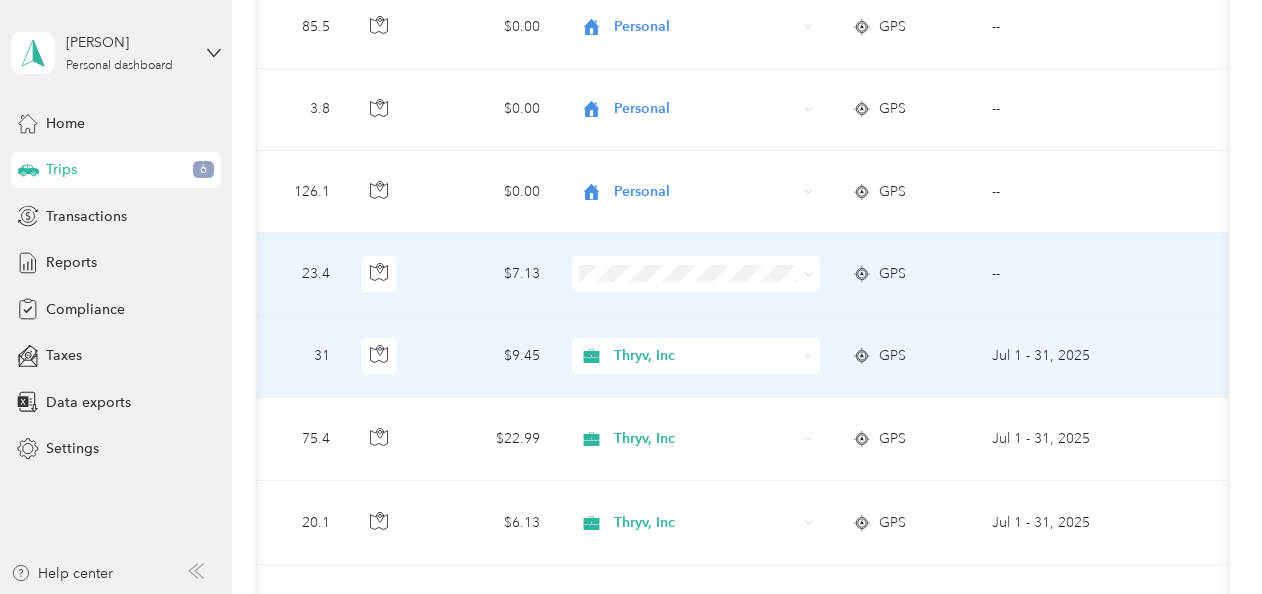click at bounding box center [696, 274] 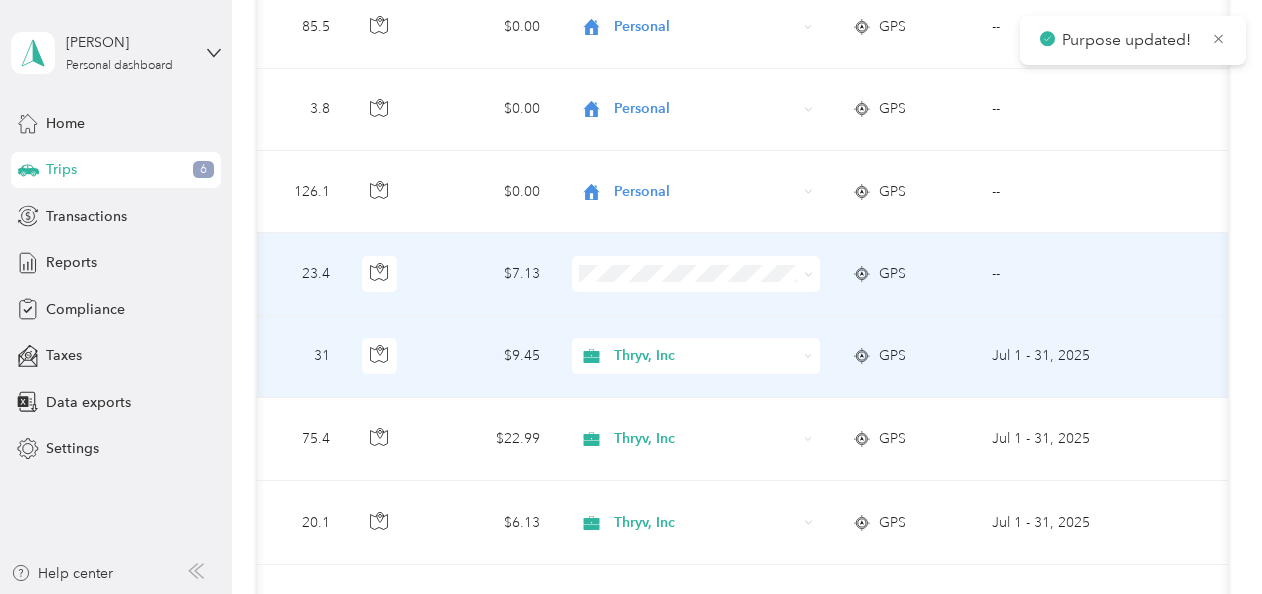 click on "Thryv, Inc" at bounding box center (690, 293) 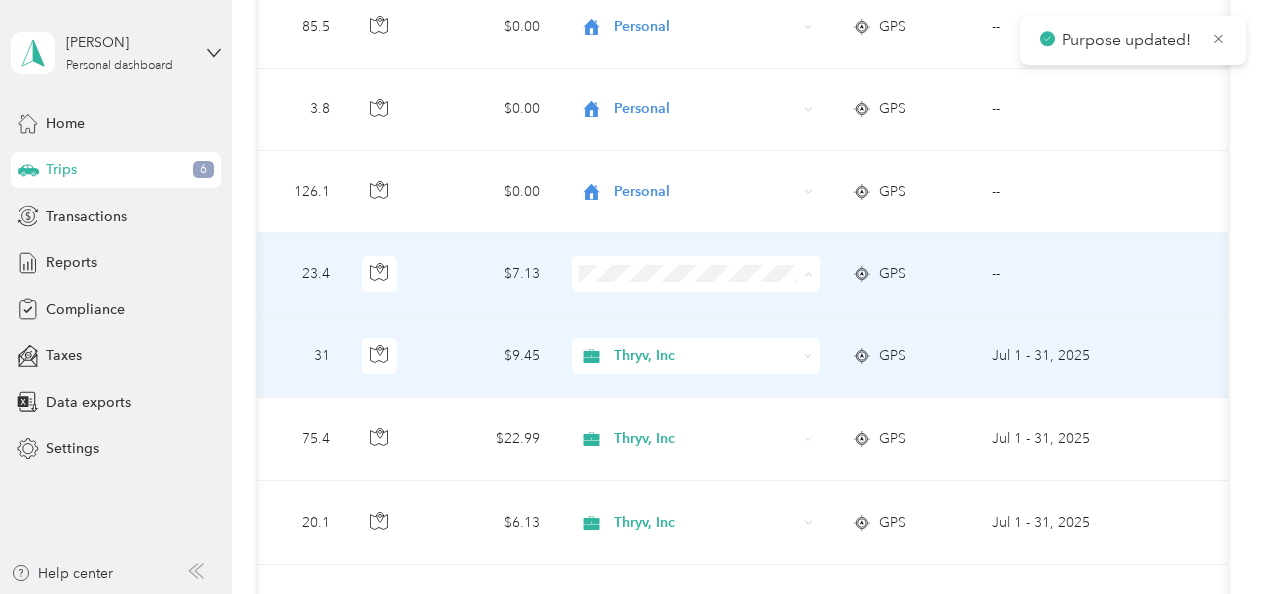 click on "Thryv, Inc" at bounding box center (708, 297) 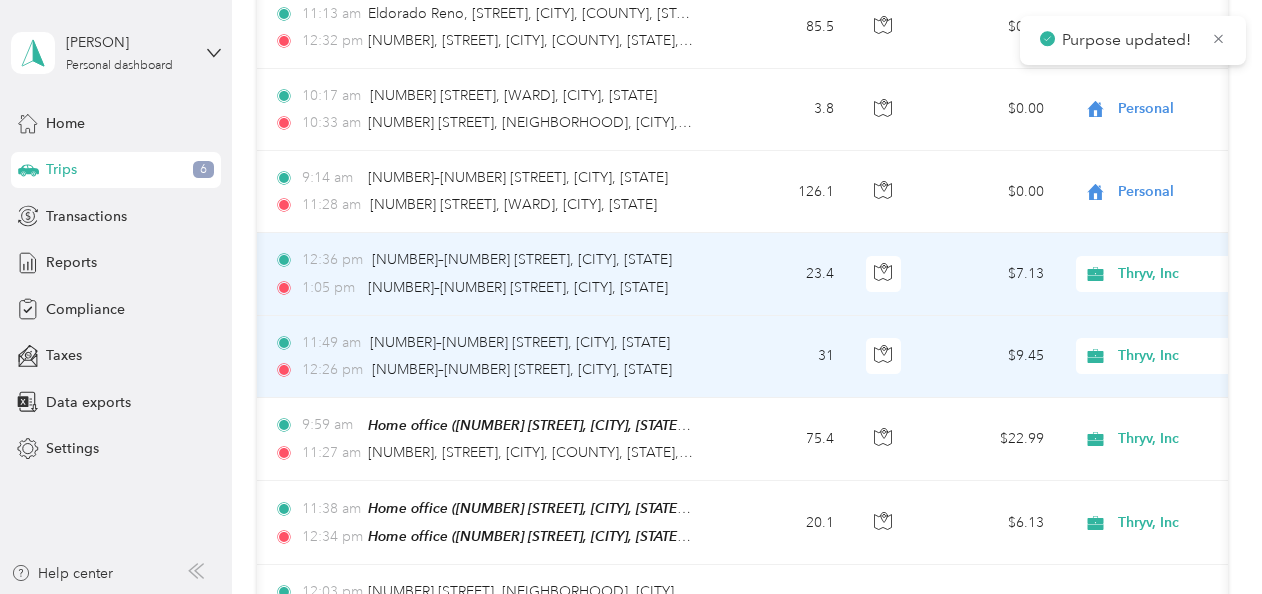 scroll, scrollTop: 0, scrollLeft: 180, axis: horizontal 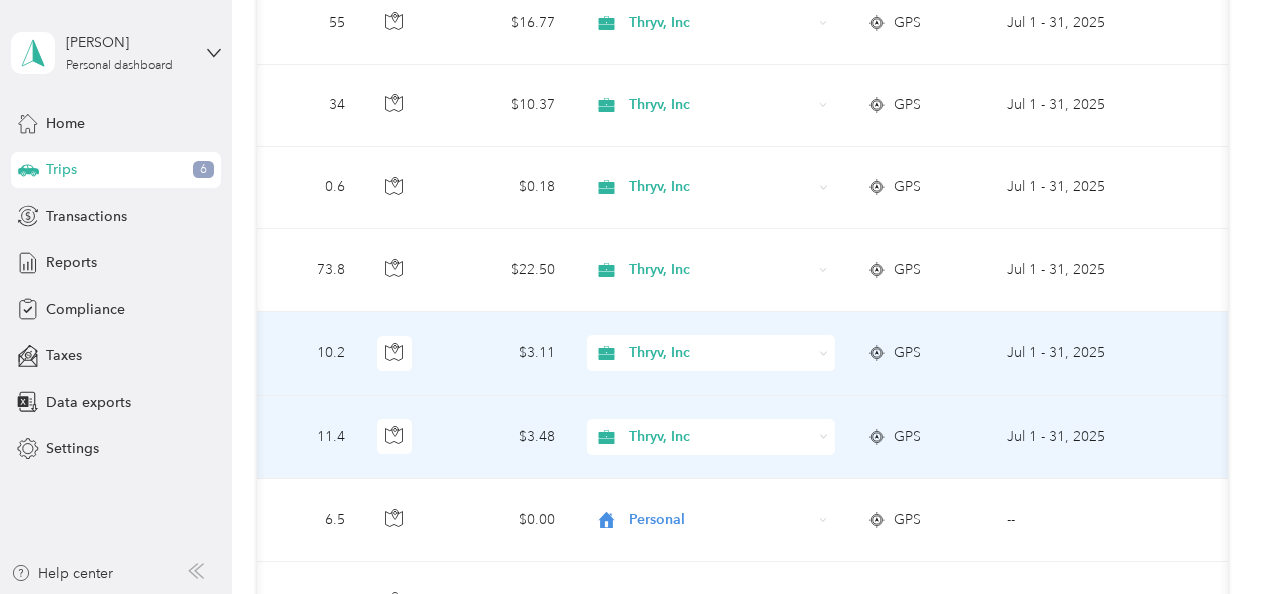 click on "Thryv, Inc" at bounding box center (711, 437) 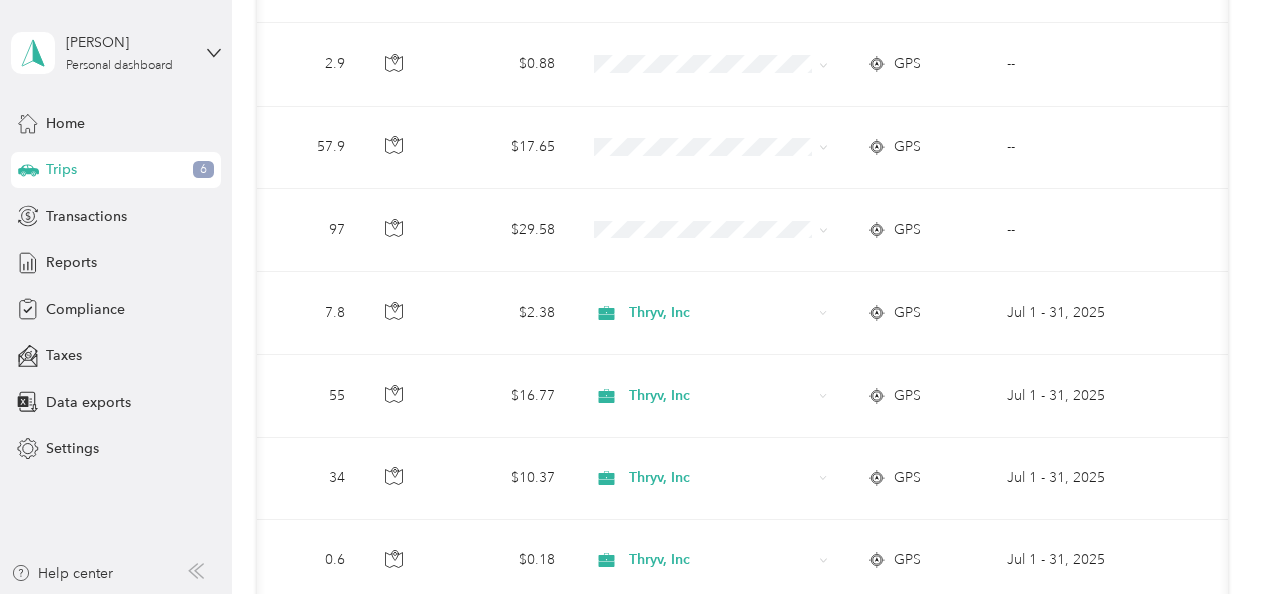 scroll, scrollTop: 396, scrollLeft: 0, axis: vertical 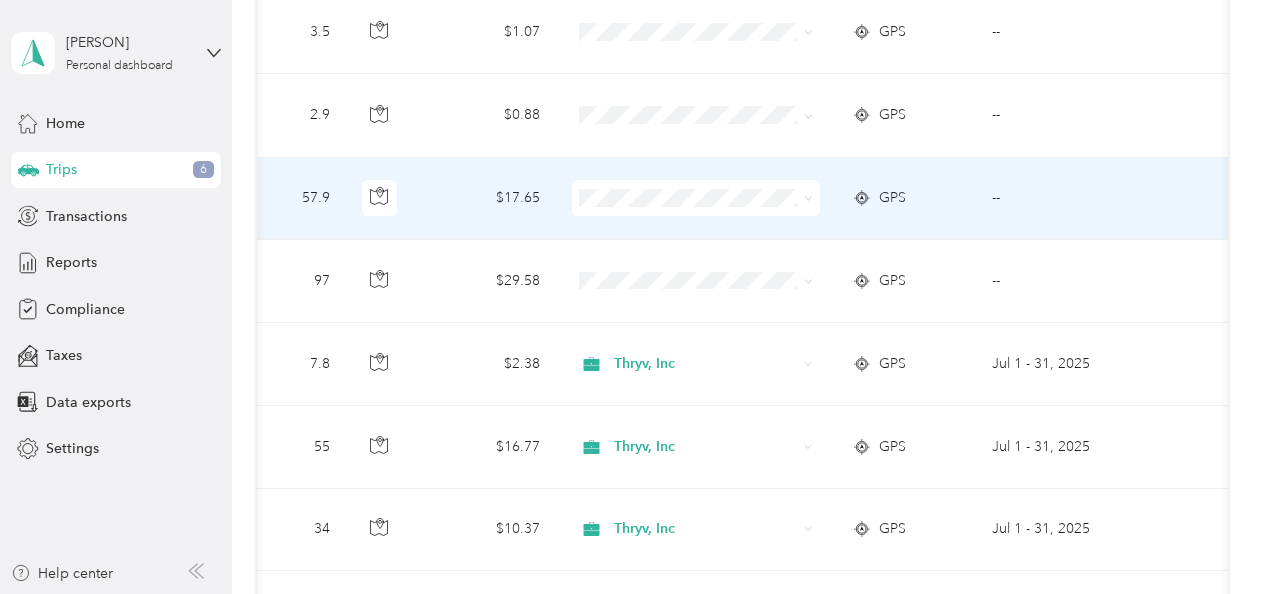click at bounding box center [696, 198] 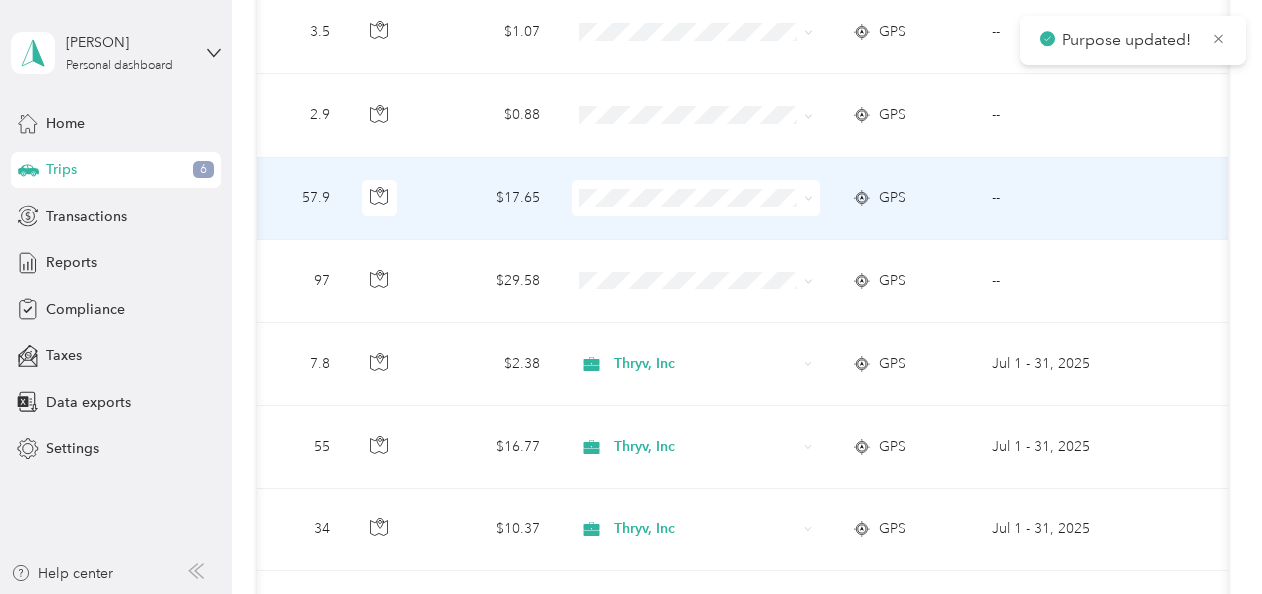 click on "Thryv, Inc" at bounding box center (690, 225) 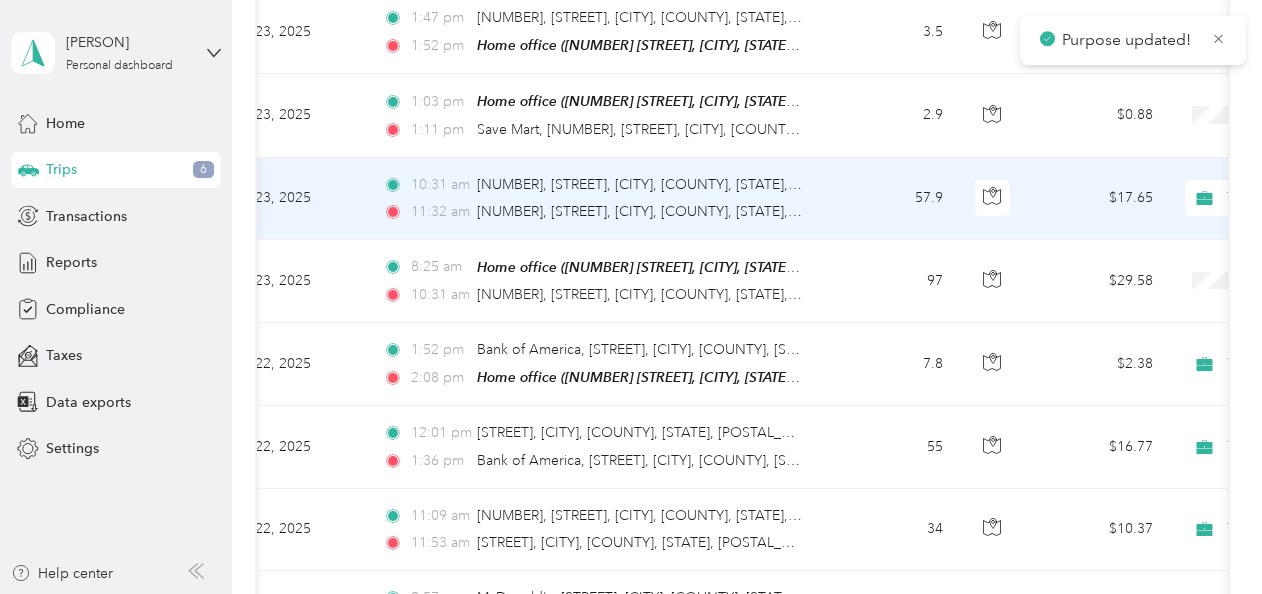 scroll, scrollTop: 0, scrollLeft: 52, axis: horizontal 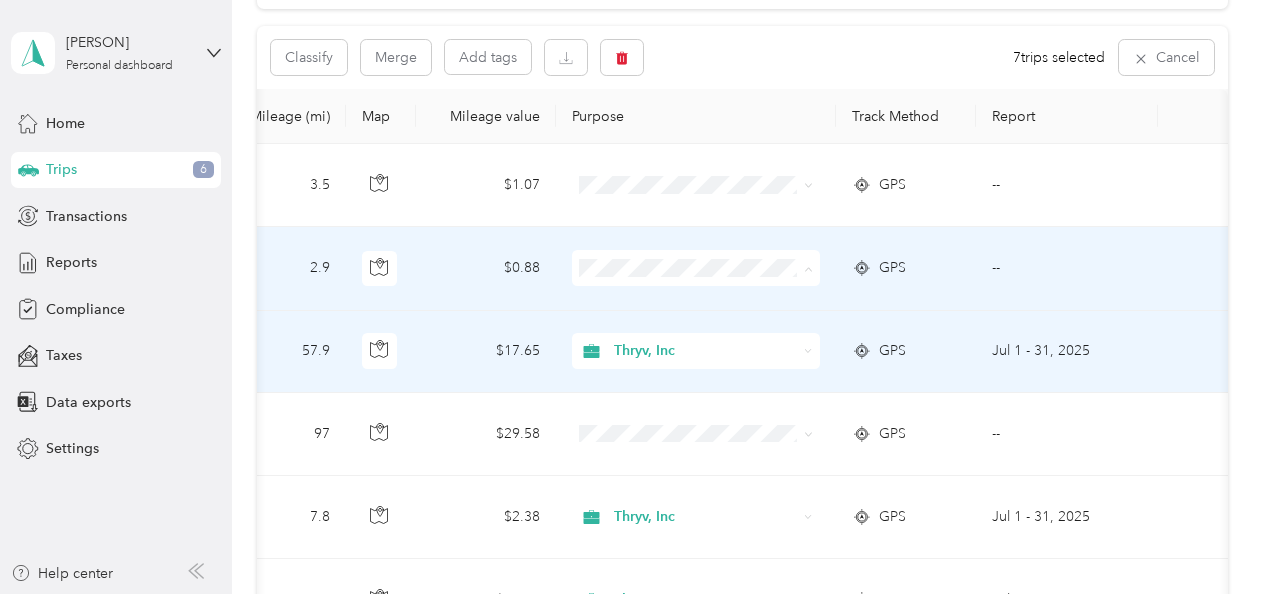 click on "Thryv, Inc" at bounding box center [708, 303] 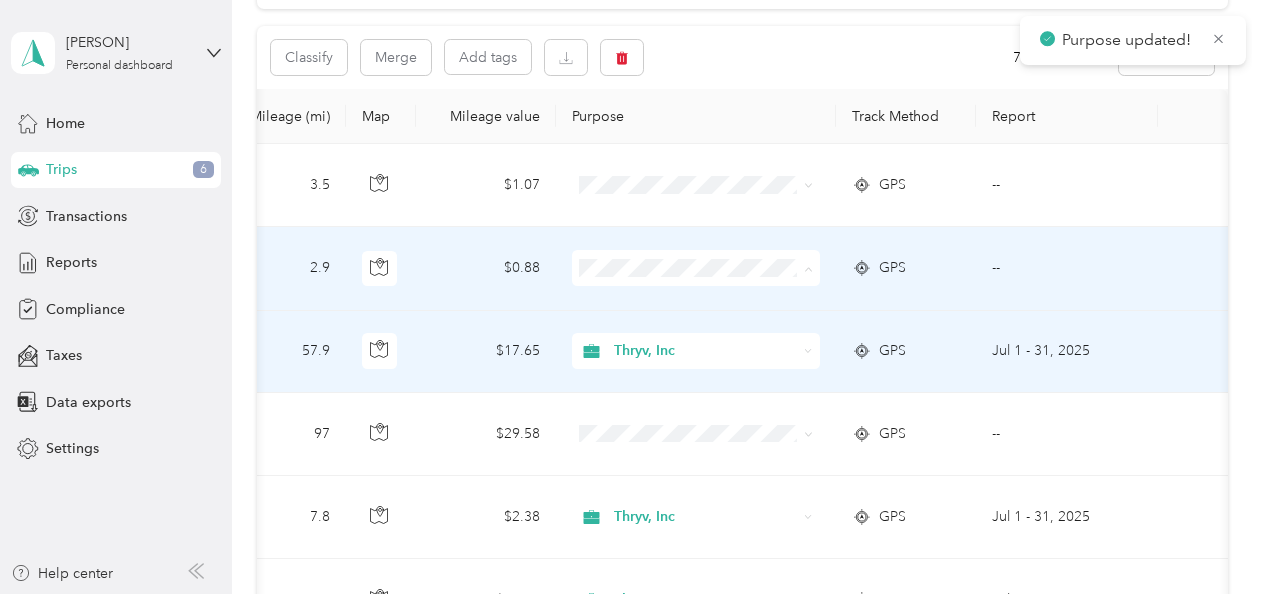 click on "Thryv, Inc" at bounding box center (690, 303) 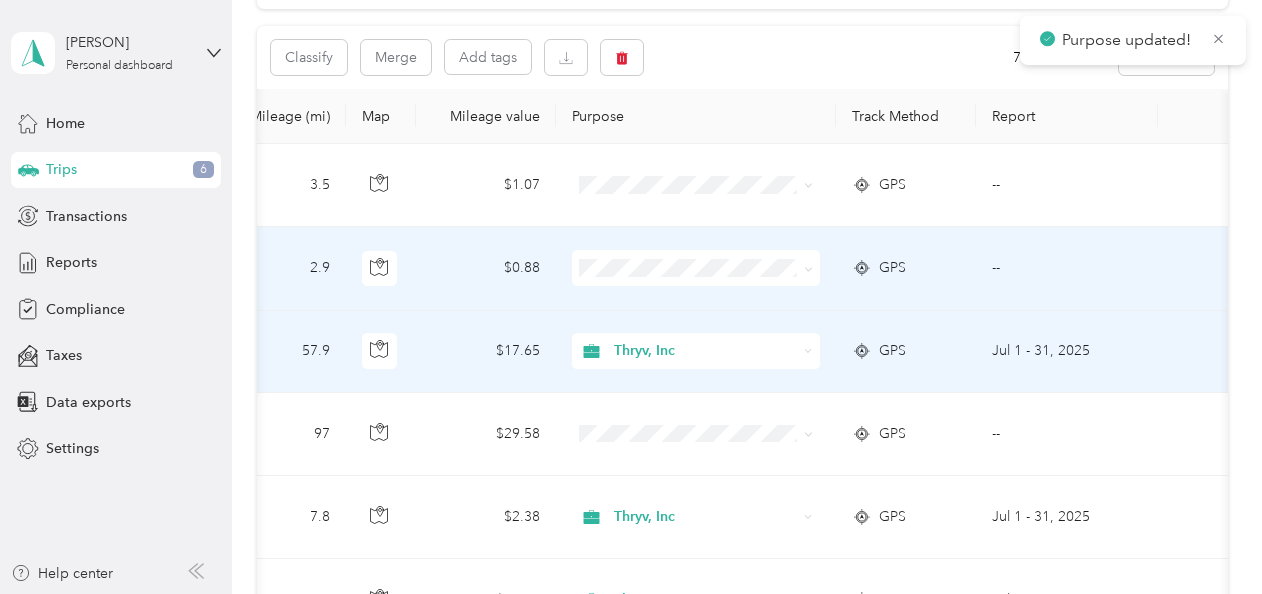 click at bounding box center [696, 268] 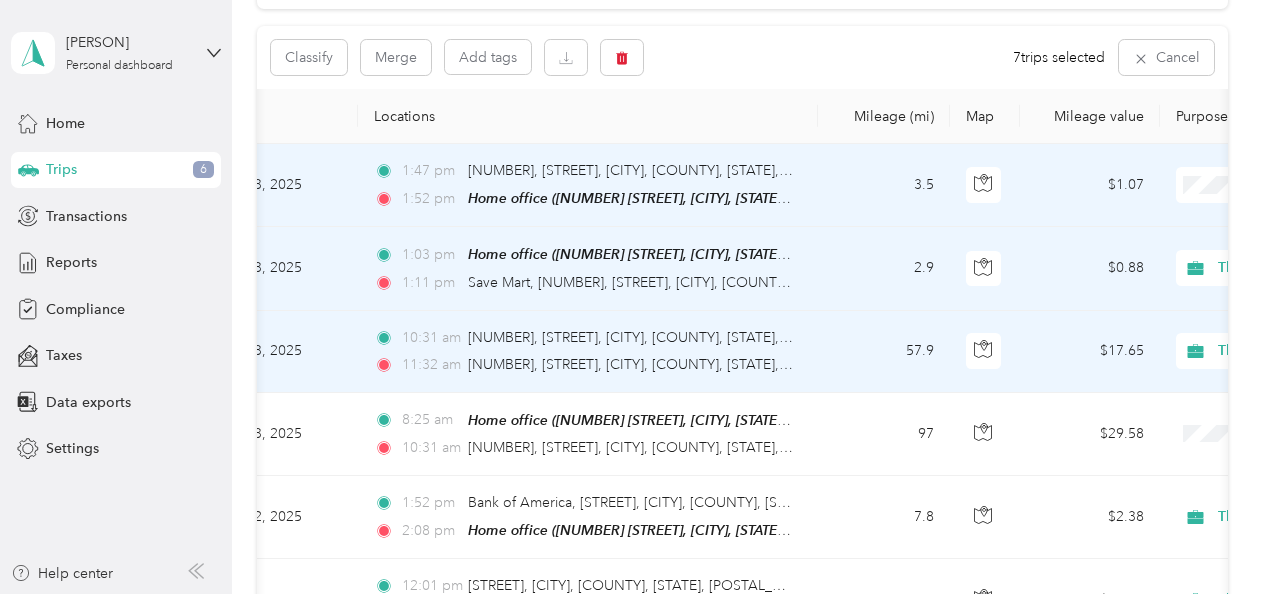 scroll, scrollTop: 0, scrollLeft: 78, axis: horizontal 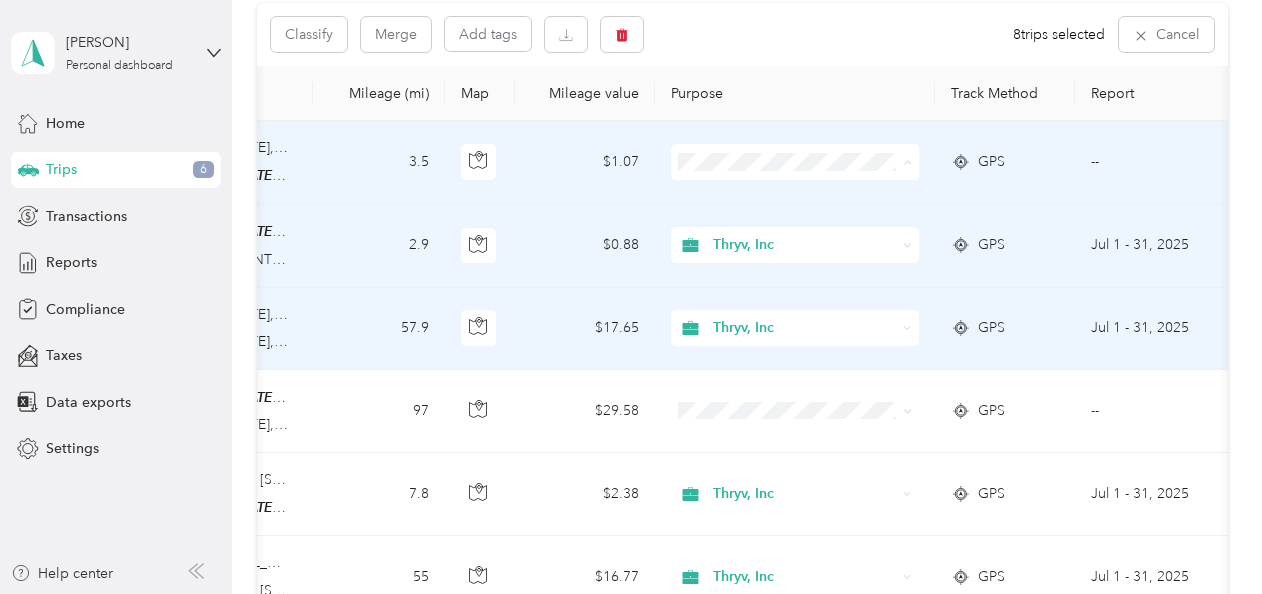 click on "Thryv, Inc" at bounding box center [794, 198] 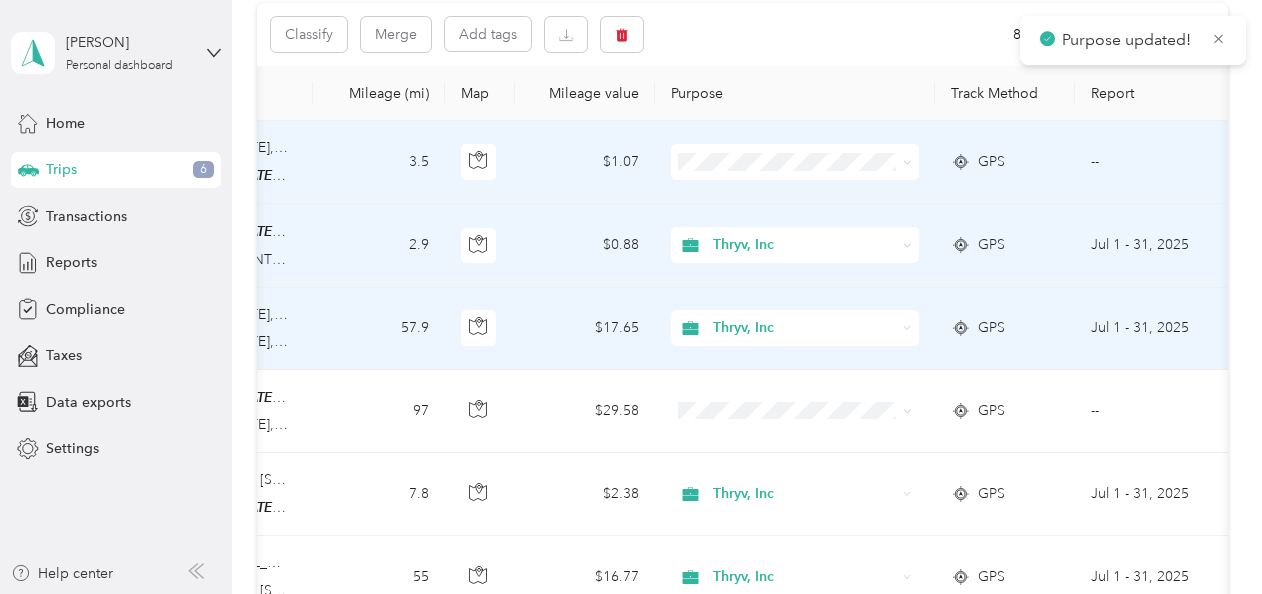 click 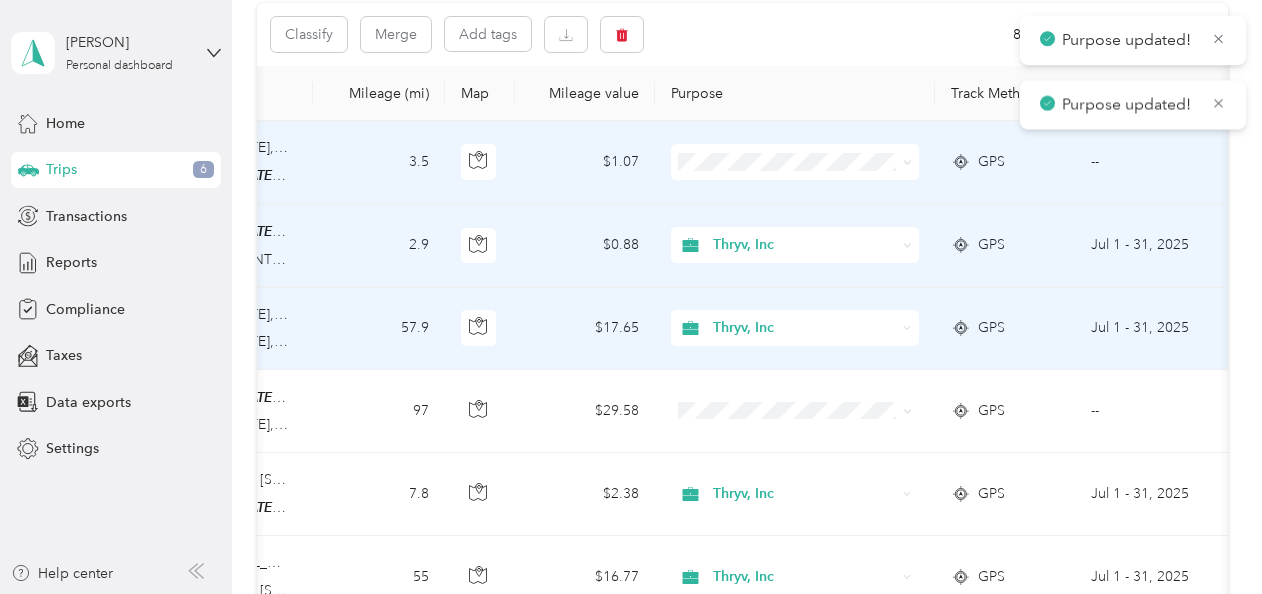click on "Thryv, Inc" at bounding box center (812, 193) 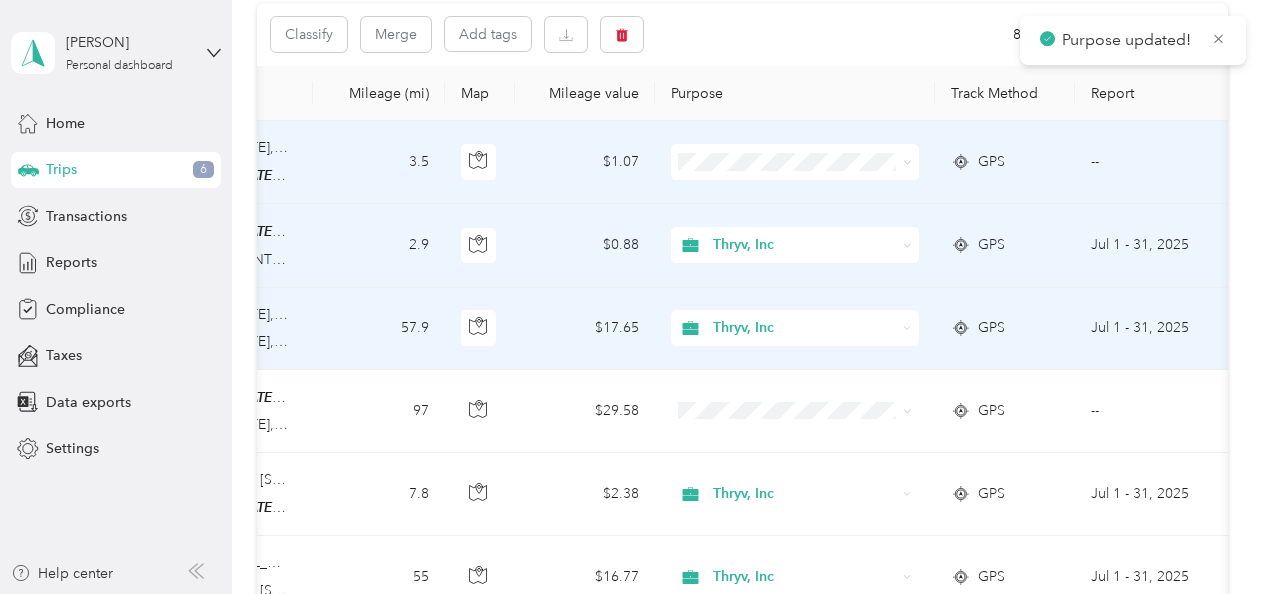 click on "Thryv, Inc" at bounding box center [812, 191] 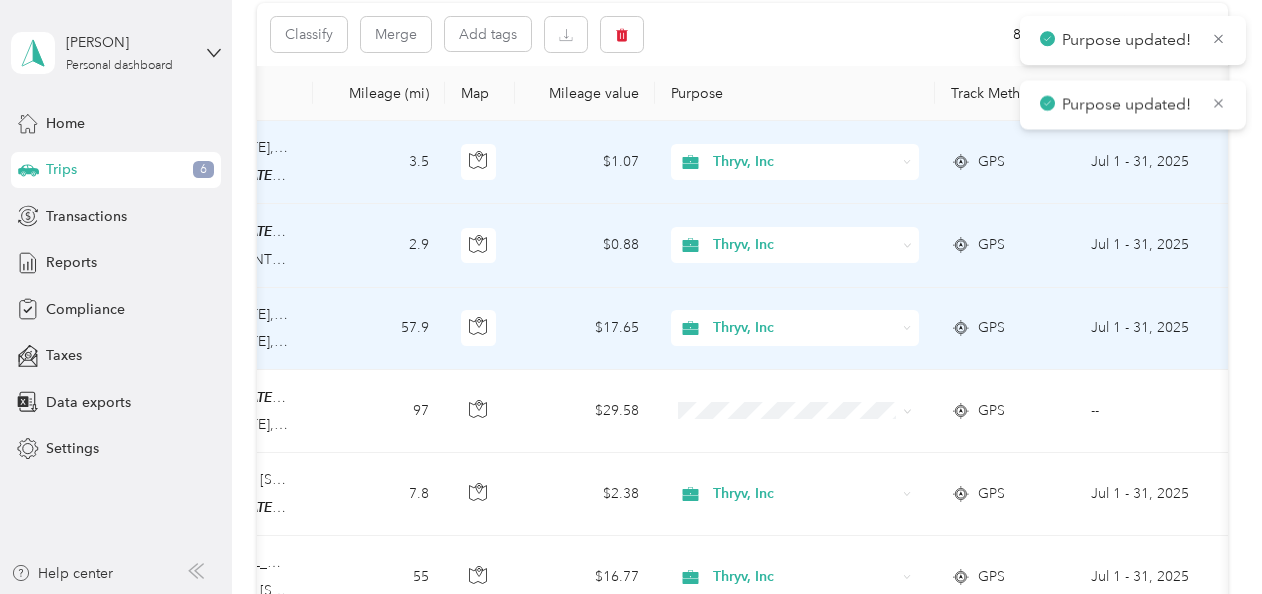 click on "Thryv, Inc" at bounding box center [804, 162] 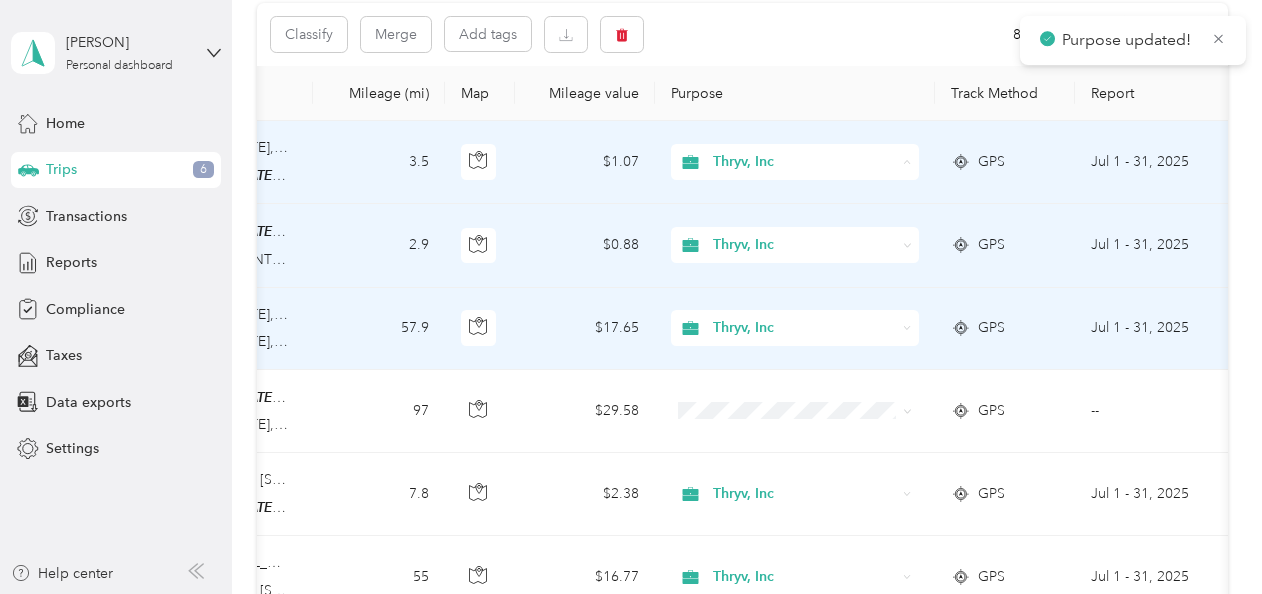 click on "Personal" at bounding box center [812, 233] 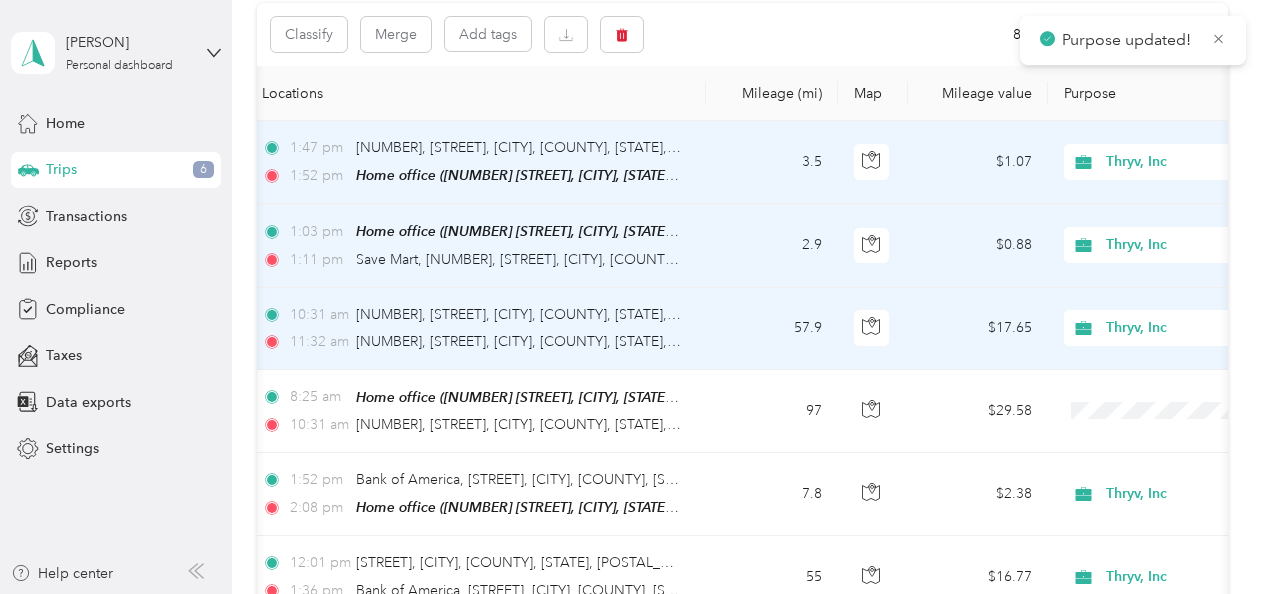 scroll, scrollTop: 0, scrollLeft: 0, axis: both 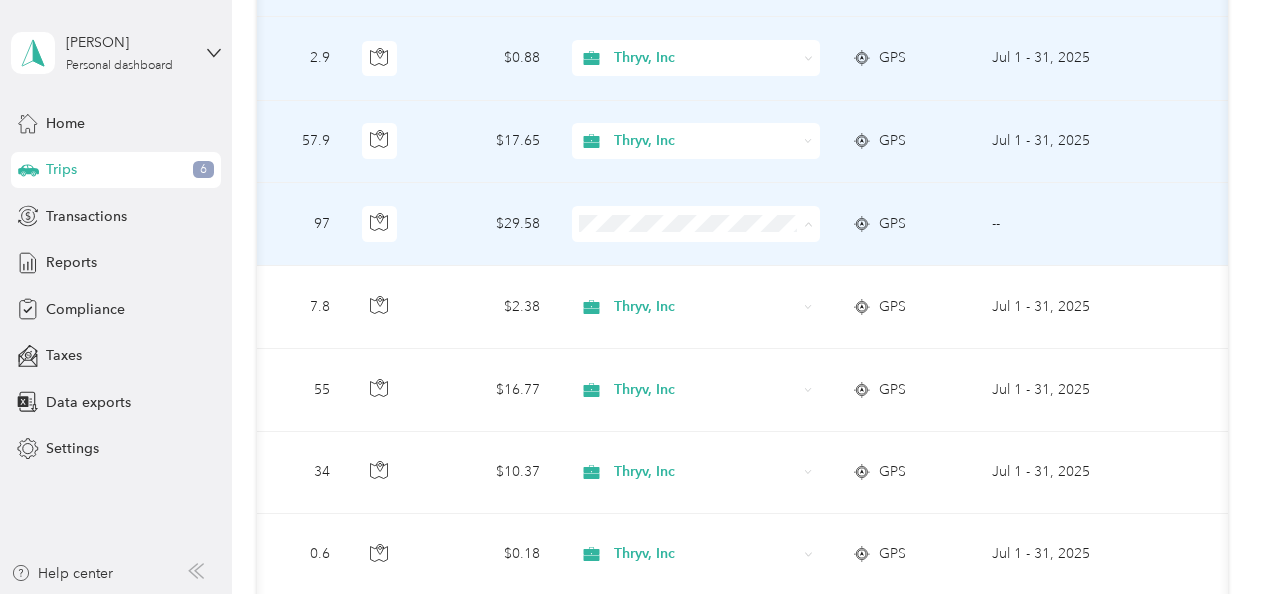 click on "Thryv, Inc" at bounding box center [708, 257] 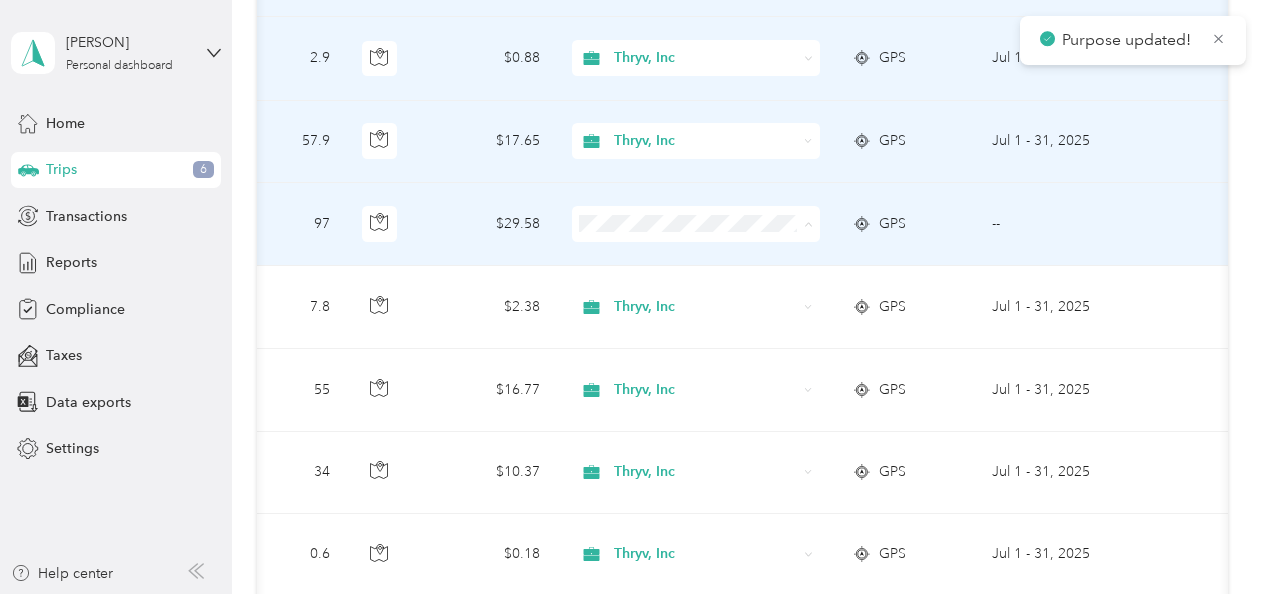 click on "Thryv, Inc" at bounding box center (690, 257) 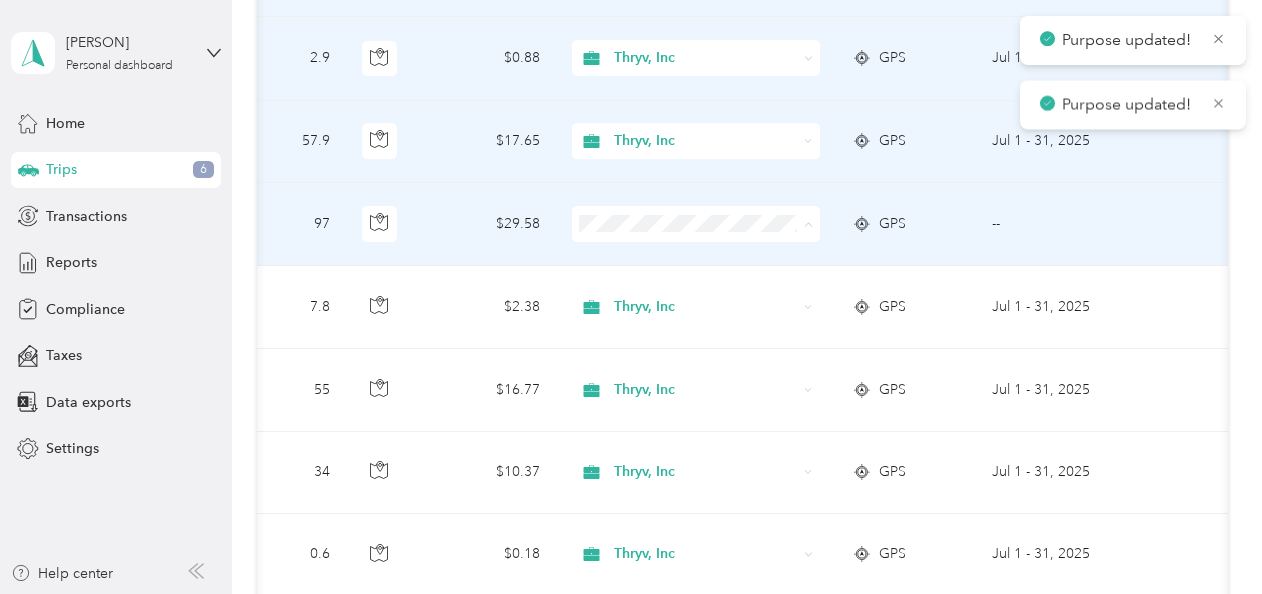 click on "Thryv, Inc" at bounding box center (708, 257) 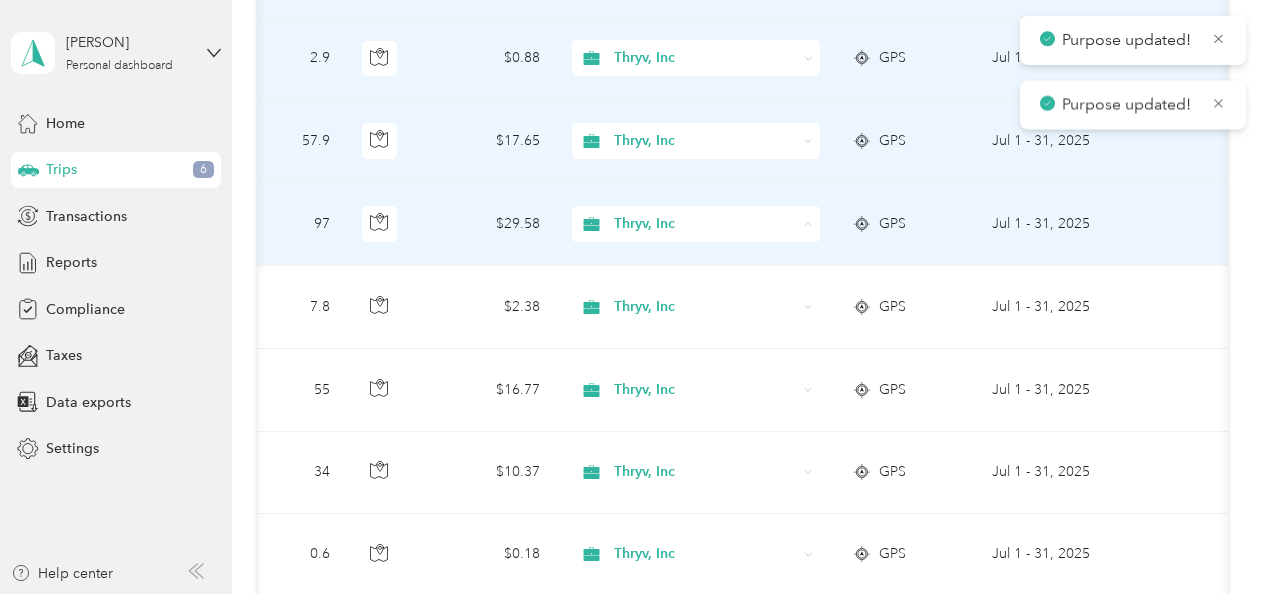 click on "Thryv, Inc" at bounding box center (690, 257) 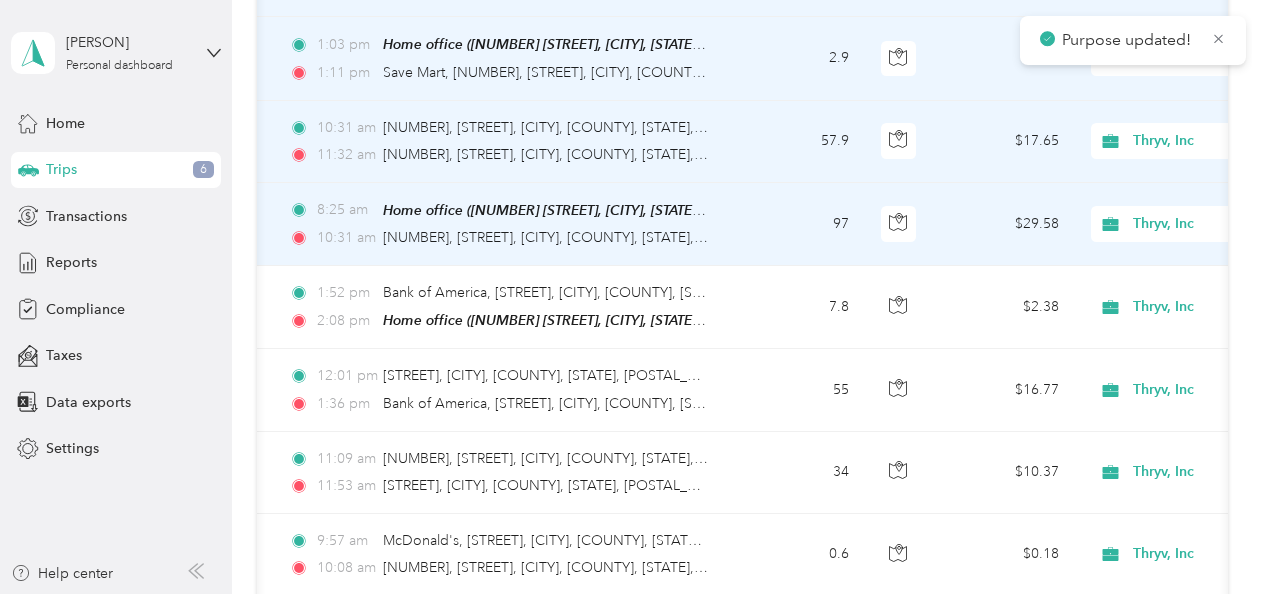 scroll, scrollTop: 0, scrollLeft: 163, axis: horizontal 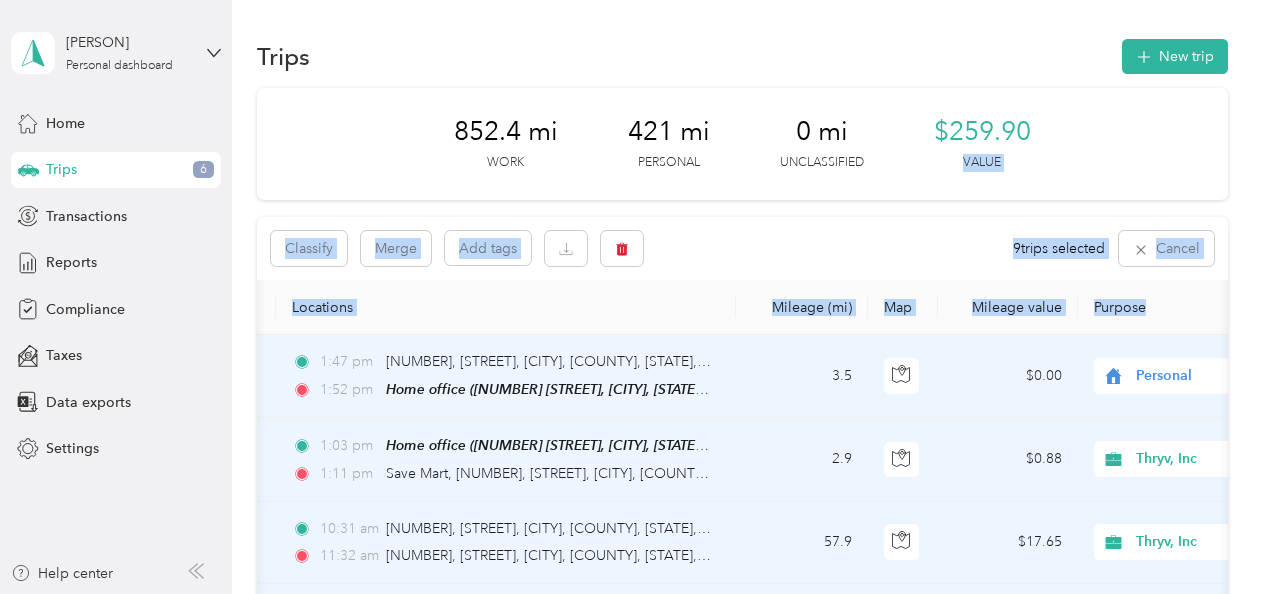 drag, startPoint x: 1246, startPoint y: 119, endPoint x: 1252, endPoint y: 281, distance: 162.11107 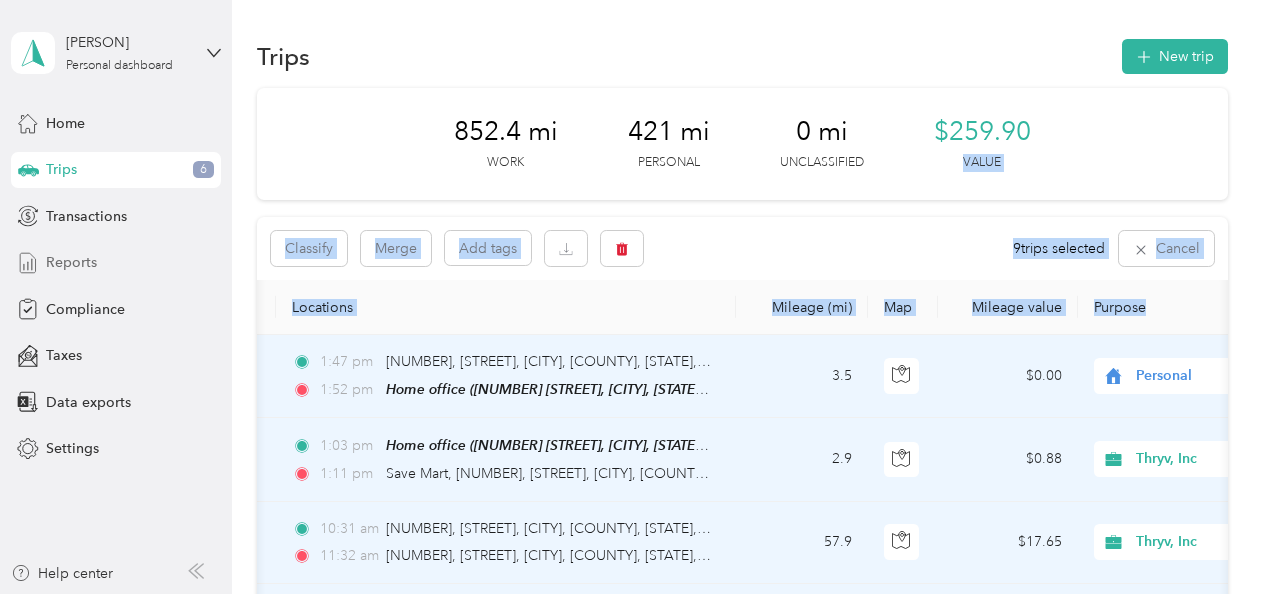 click on "Reports" at bounding box center (71, 262) 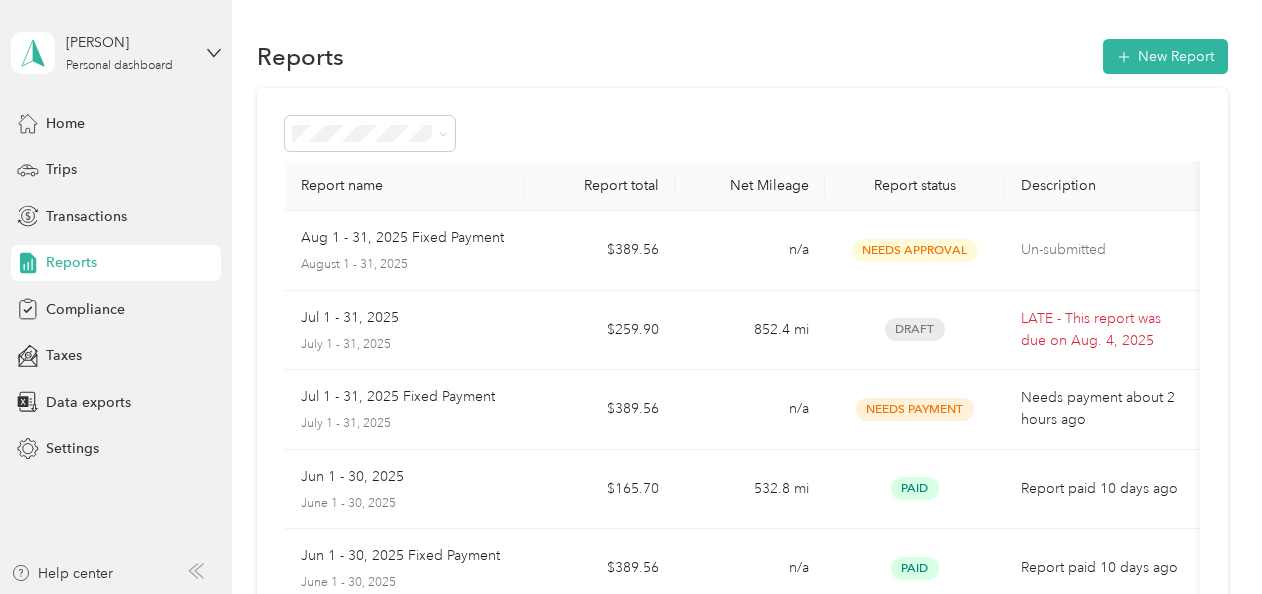 click on "All Reports Draft Needs approval Needs payment Approved Rejected Paid" at bounding box center (370, 267) 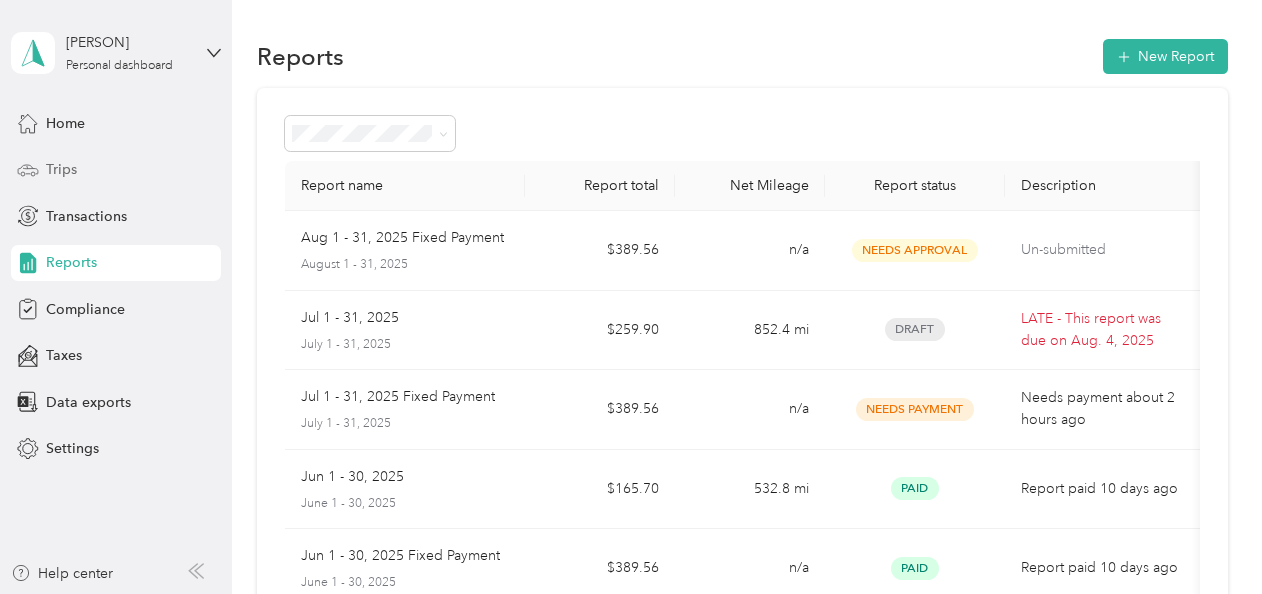 click on "Trips" at bounding box center (61, 169) 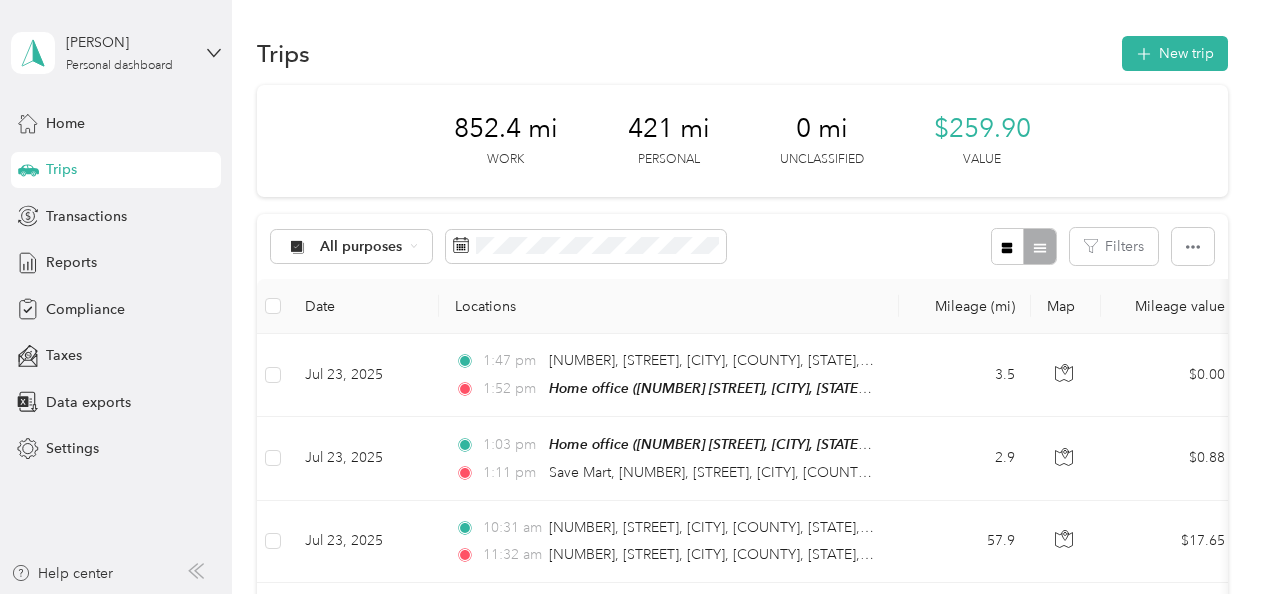 scroll, scrollTop: 0, scrollLeft: 0, axis: both 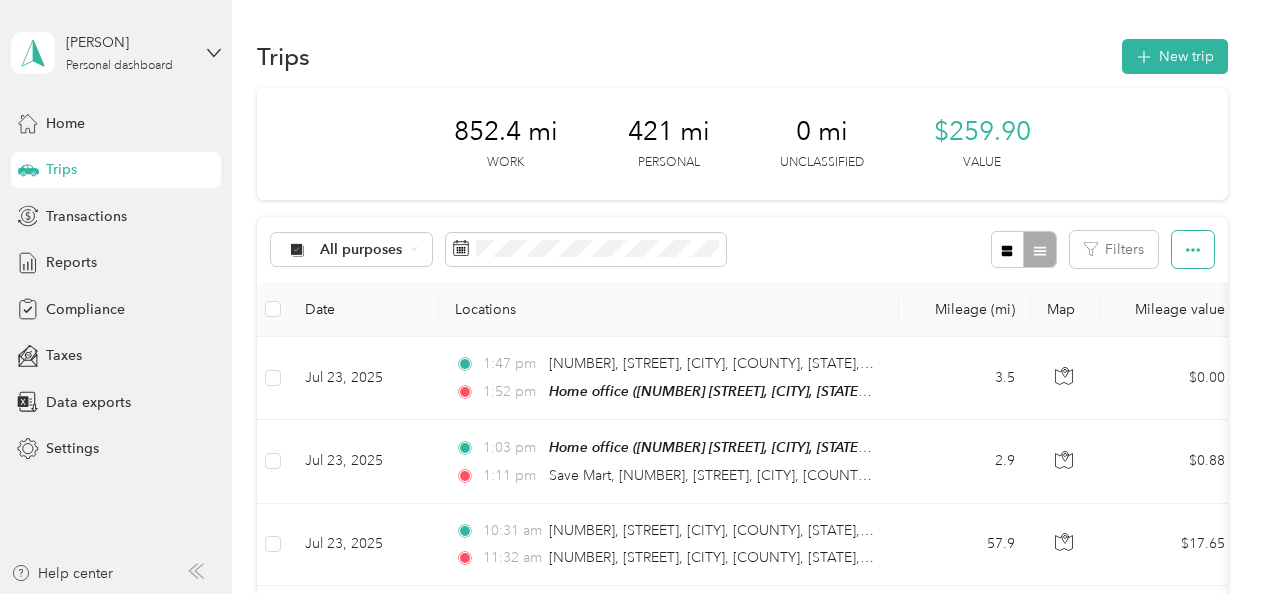 click at bounding box center [1193, 249] 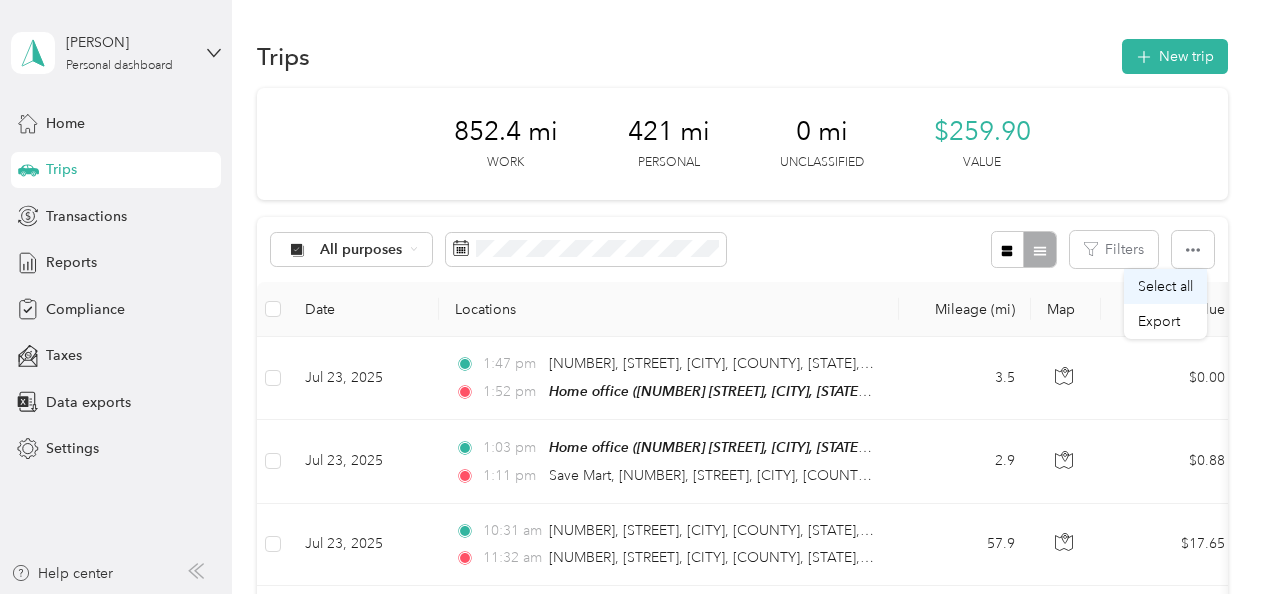 click on "Select all" at bounding box center (1165, 286) 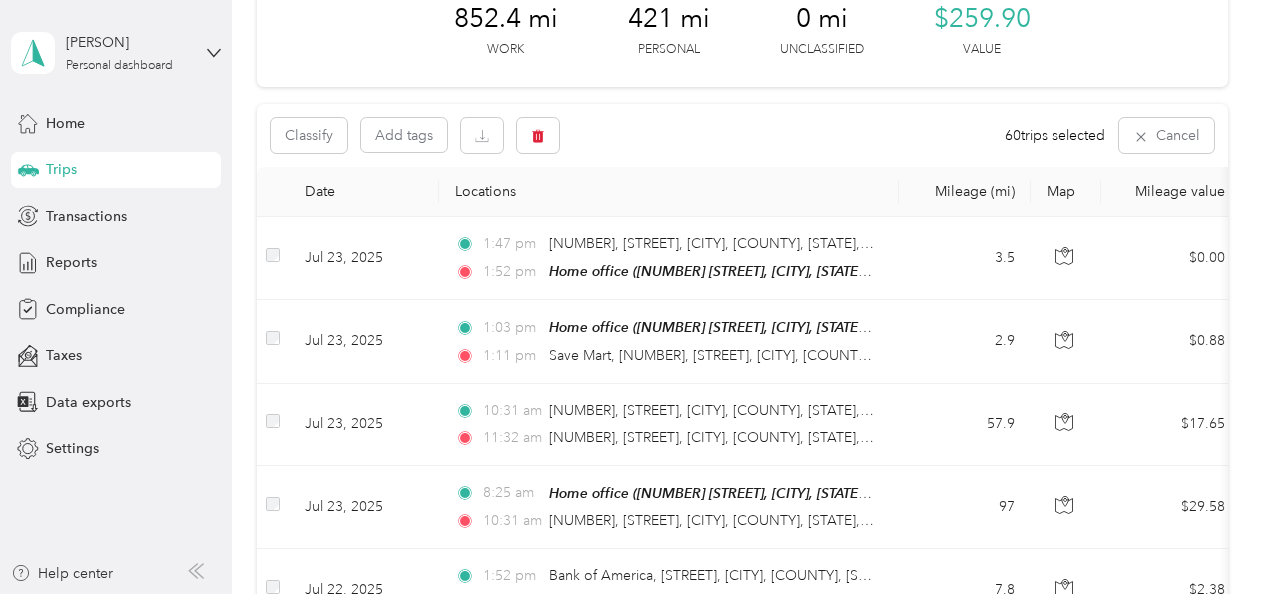 scroll, scrollTop: 0, scrollLeft: 0, axis: both 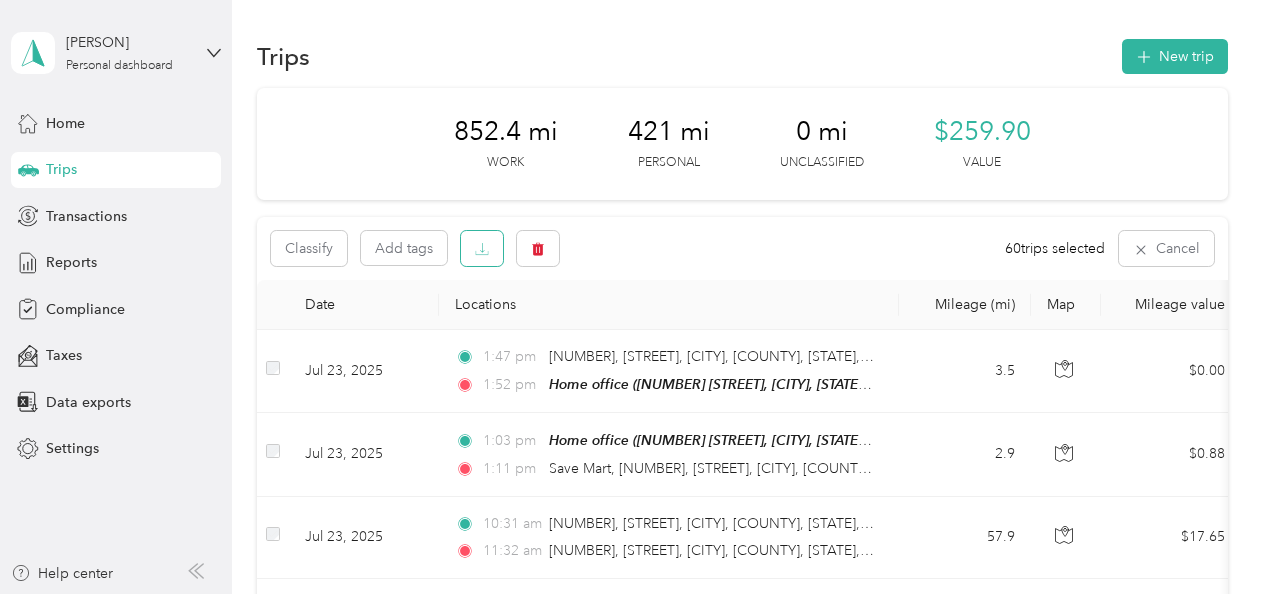 click 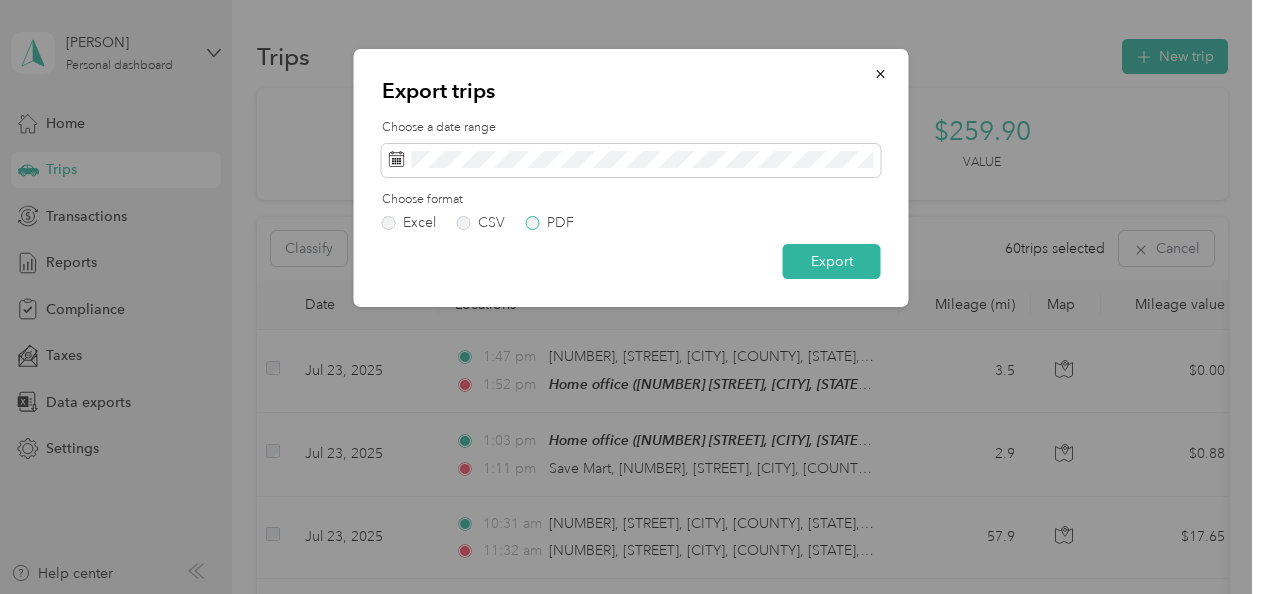 click on "PDF" at bounding box center (550, 223) 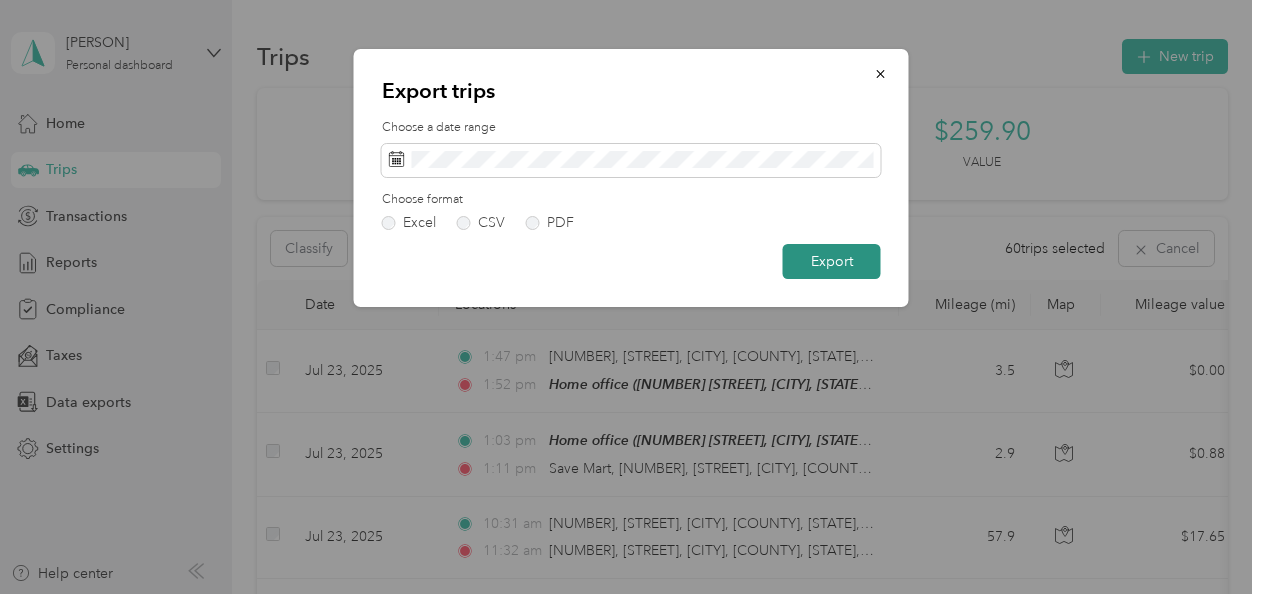 click on "Export" at bounding box center [832, 261] 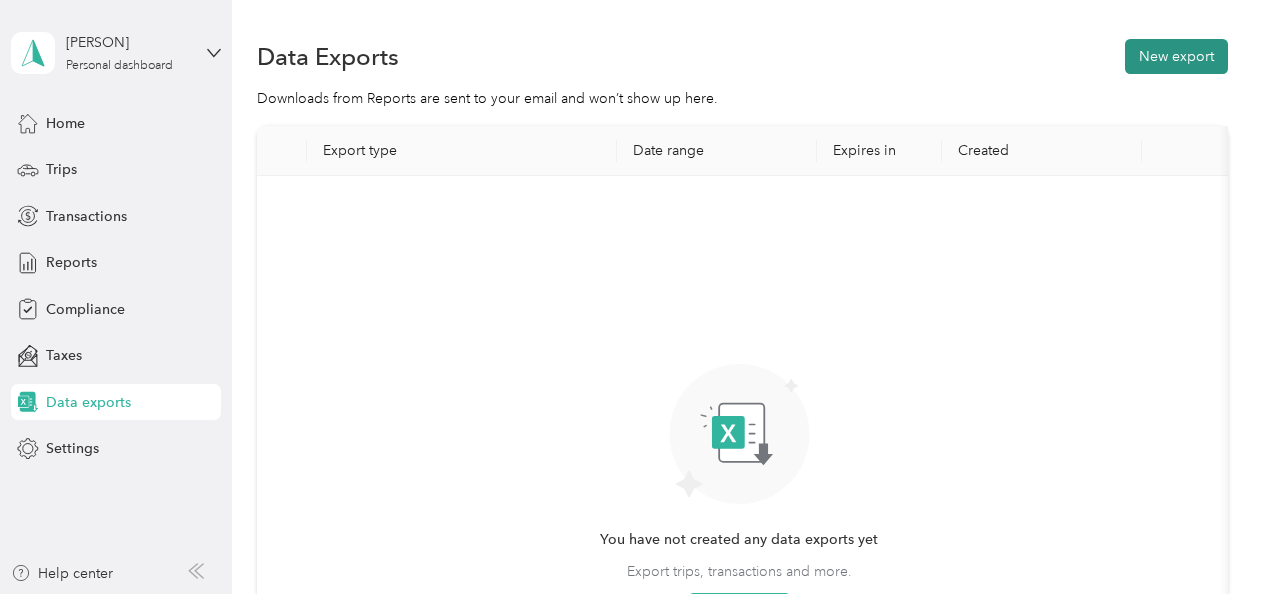 click on "New export" at bounding box center [1176, 56] 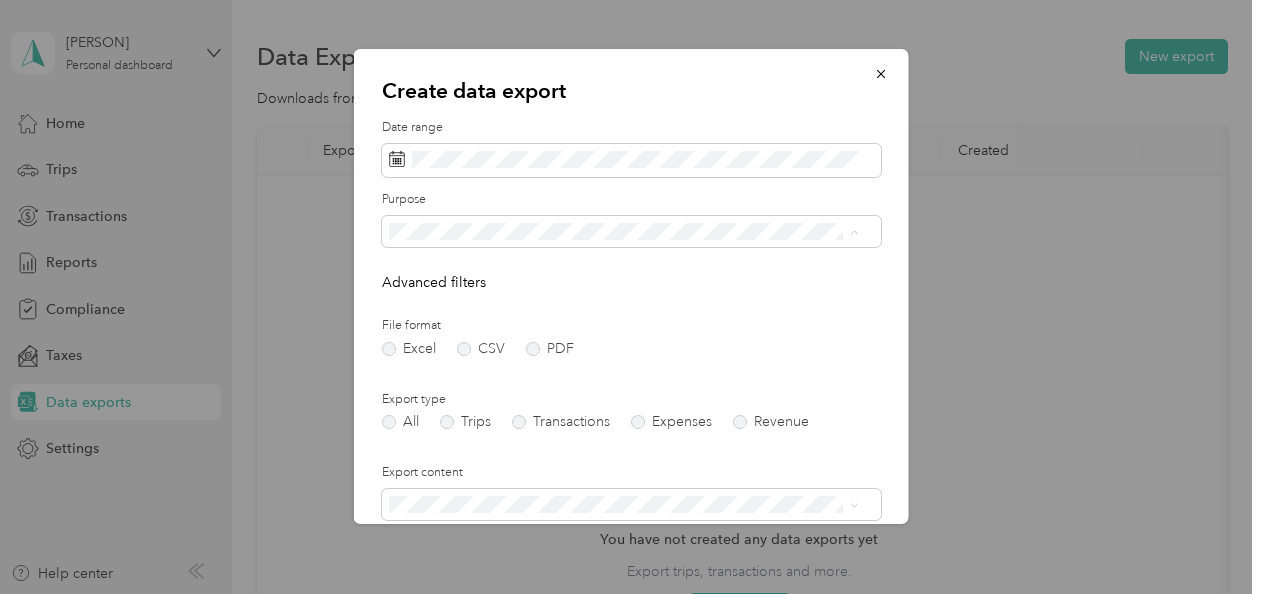 click on "Thryv, Inc" at bounding box center [426, 301] 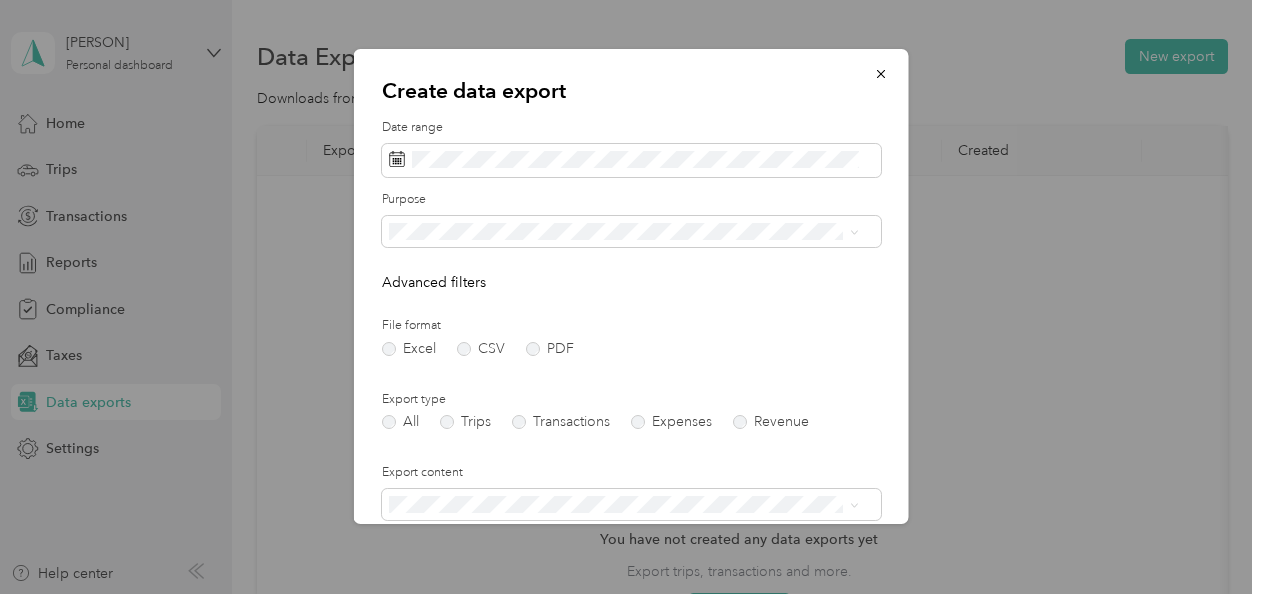 drag, startPoint x: 1246, startPoint y: 203, endPoint x: 1257, endPoint y: 415, distance: 212.28519 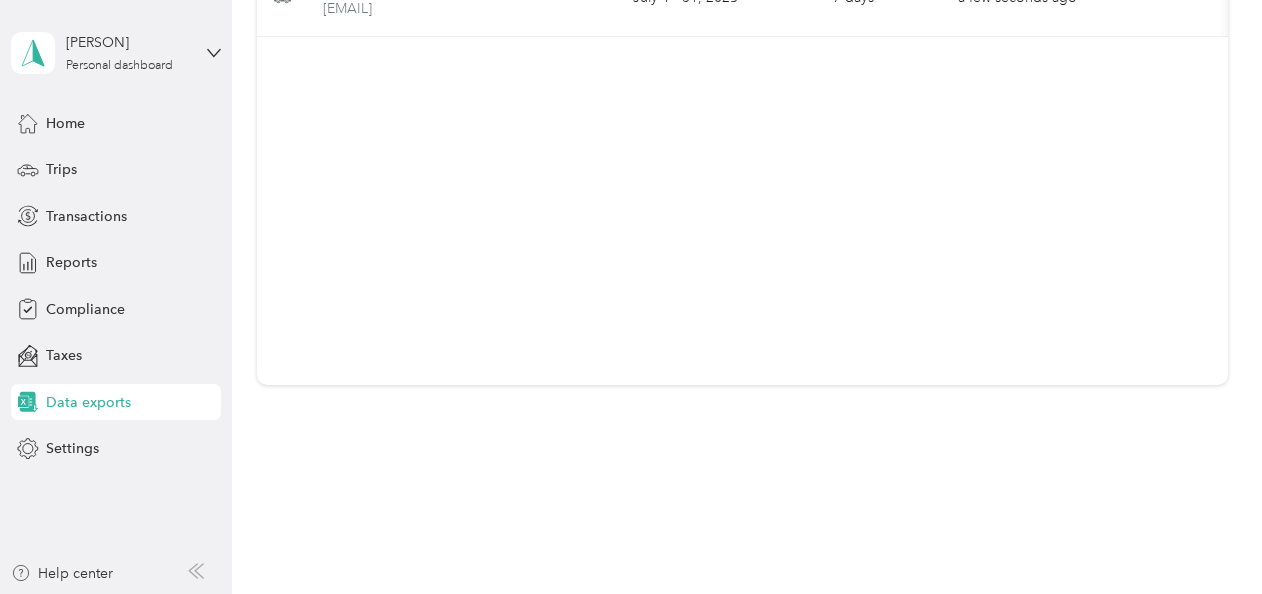 scroll, scrollTop: 284, scrollLeft: 0, axis: vertical 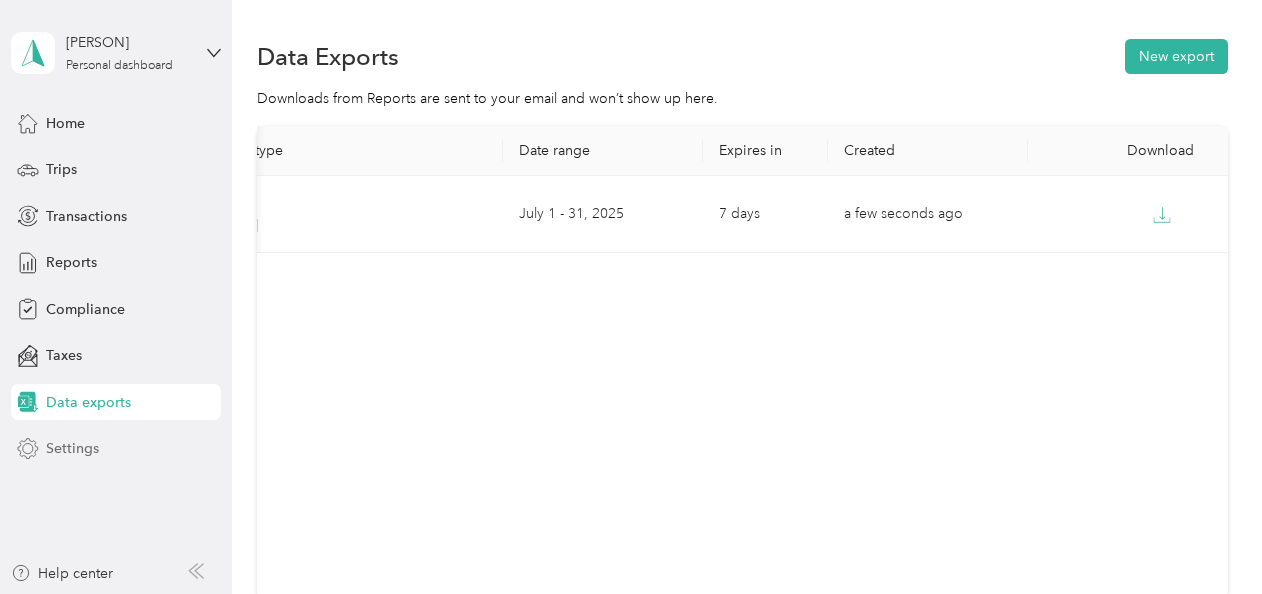 click on "Settings" at bounding box center [72, 448] 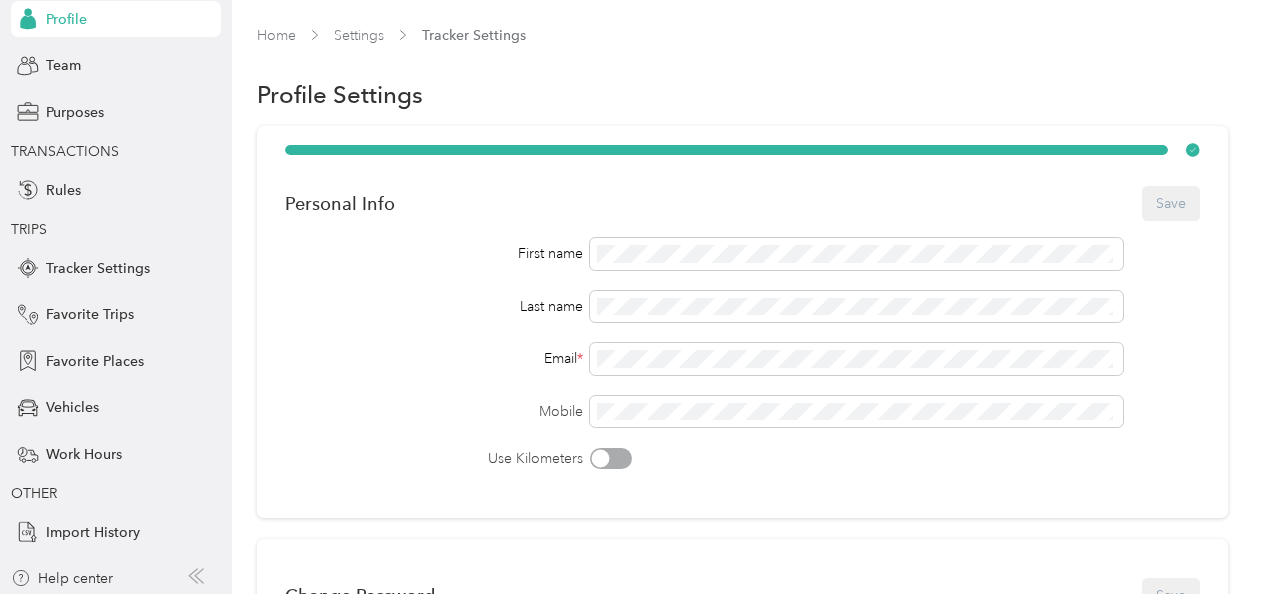 scroll, scrollTop: 143, scrollLeft: 0, axis: vertical 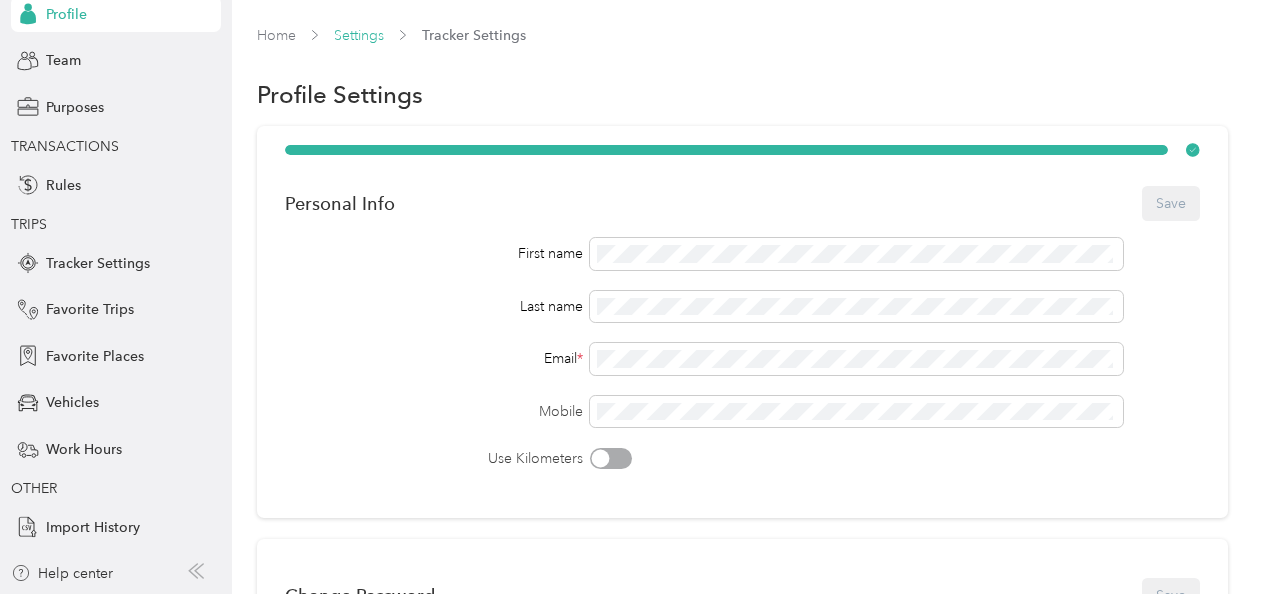click on "Settings" at bounding box center (359, 35) 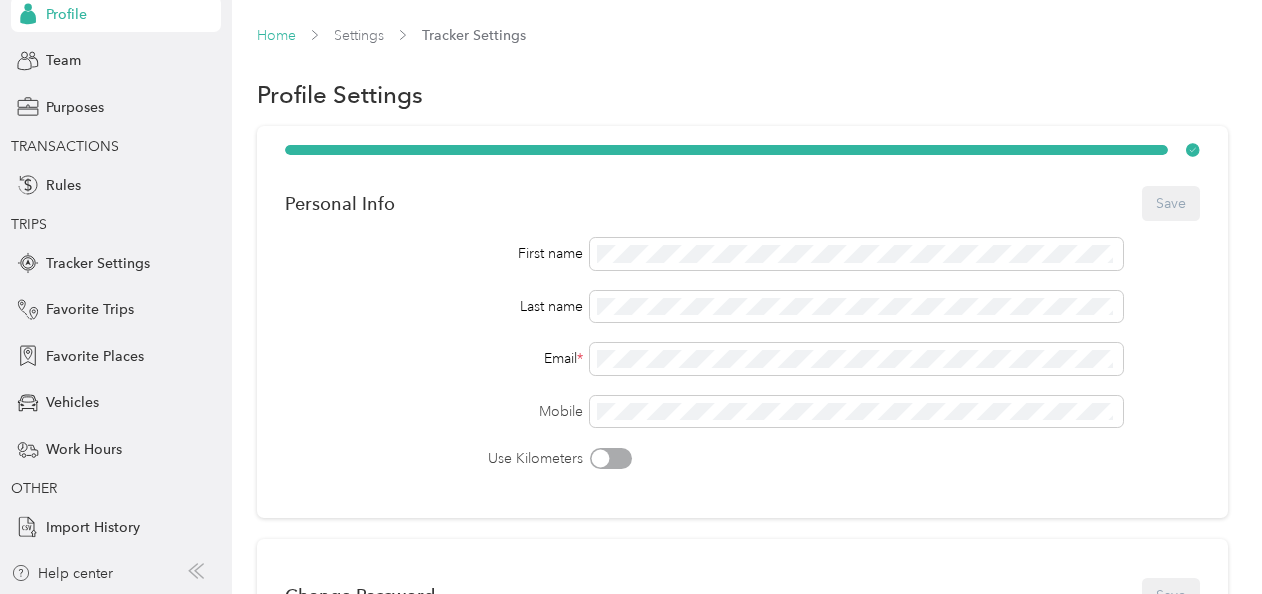 click on "Home" at bounding box center [276, 35] 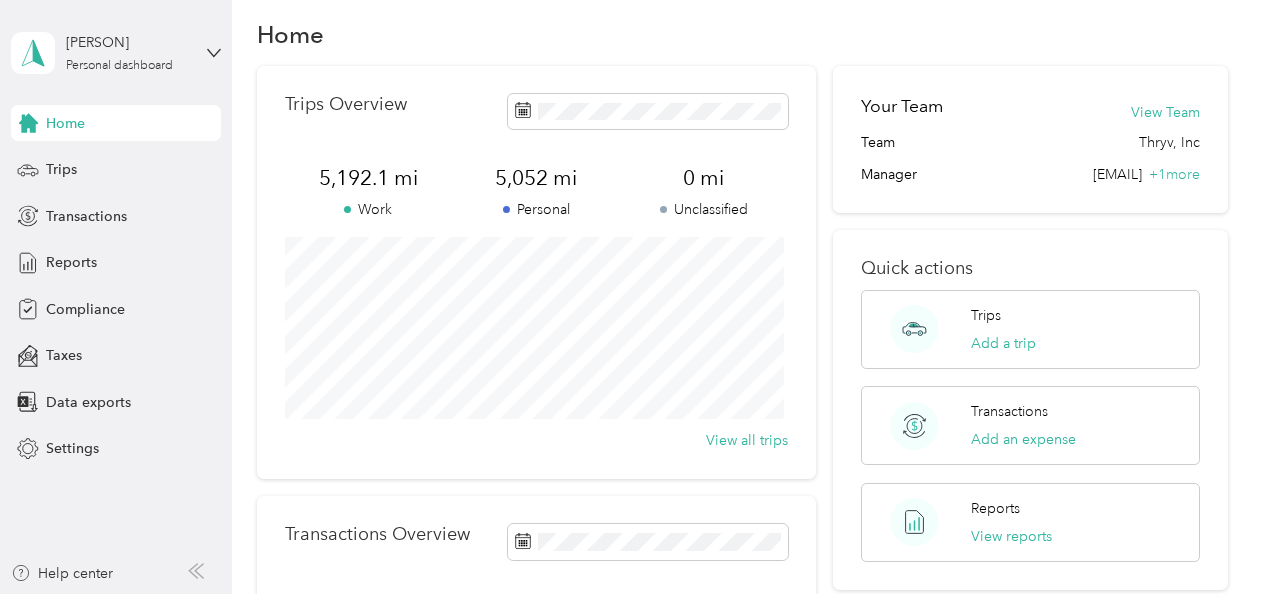 scroll, scrollTop: 0, scrollLeft: 0, axis: both 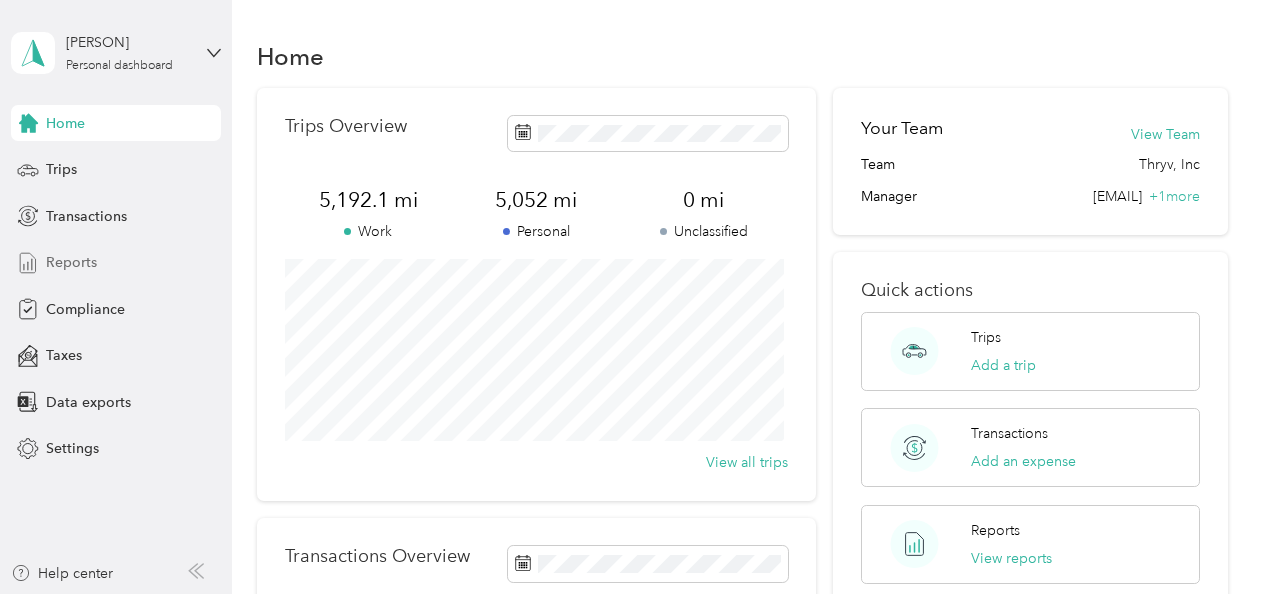 click on "Reports" at bounding box center [71, 262] 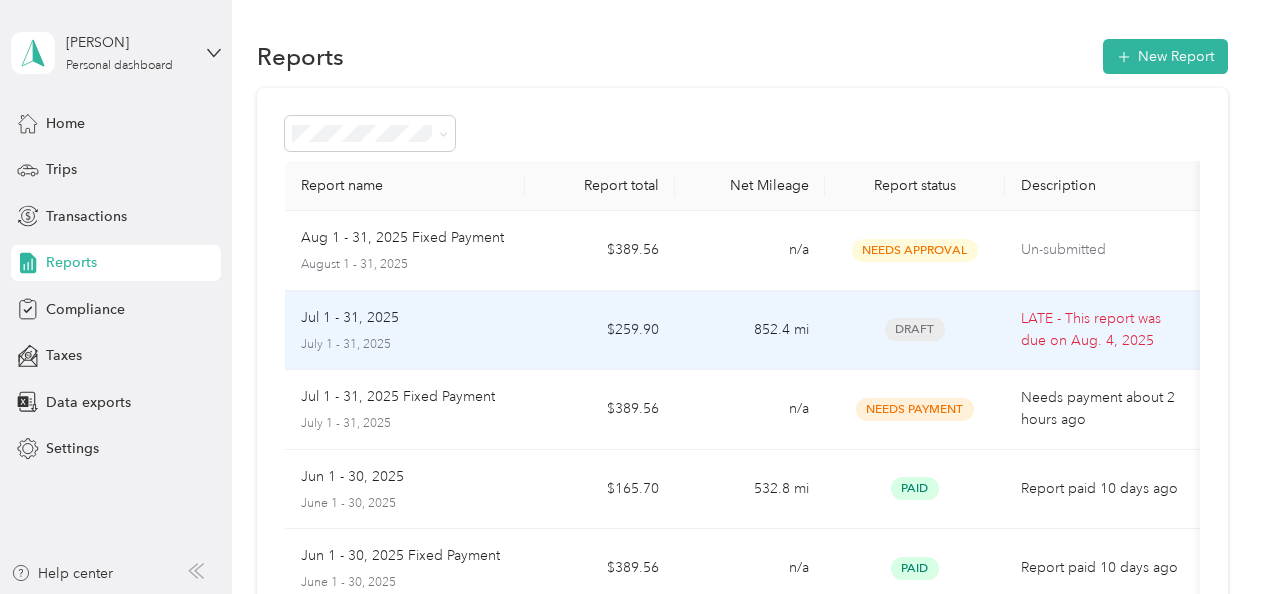 click on "Jul 1 - 31, 2025" at bounding box center (350, 318) 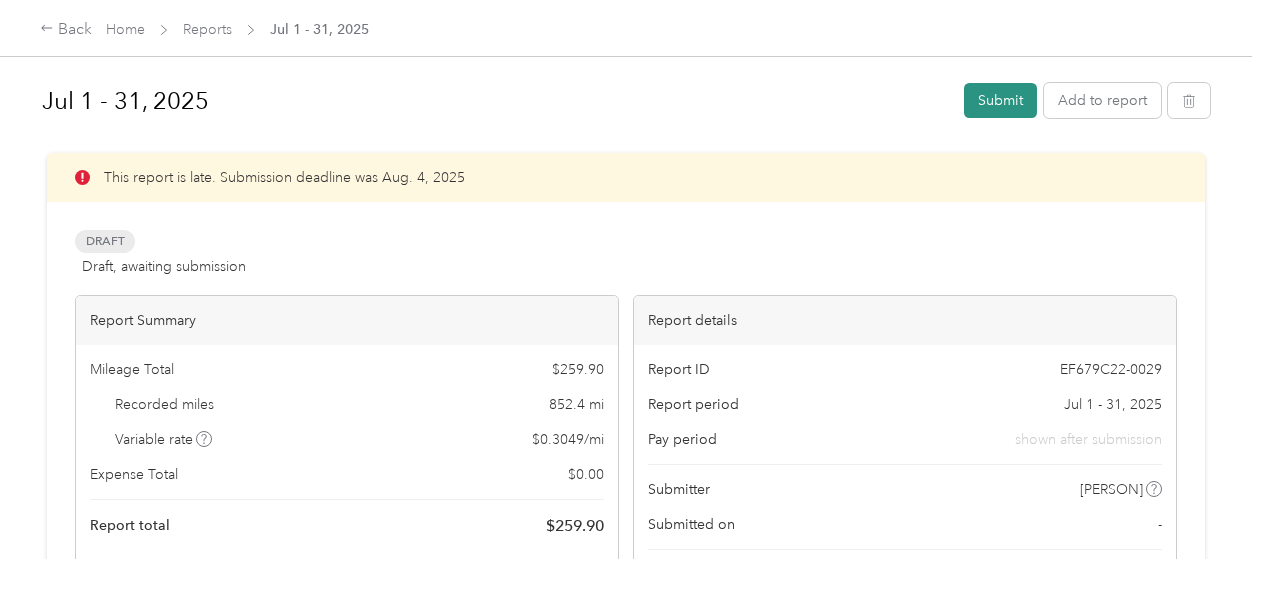 click on "Submit" at bounding box center (1000, 100) 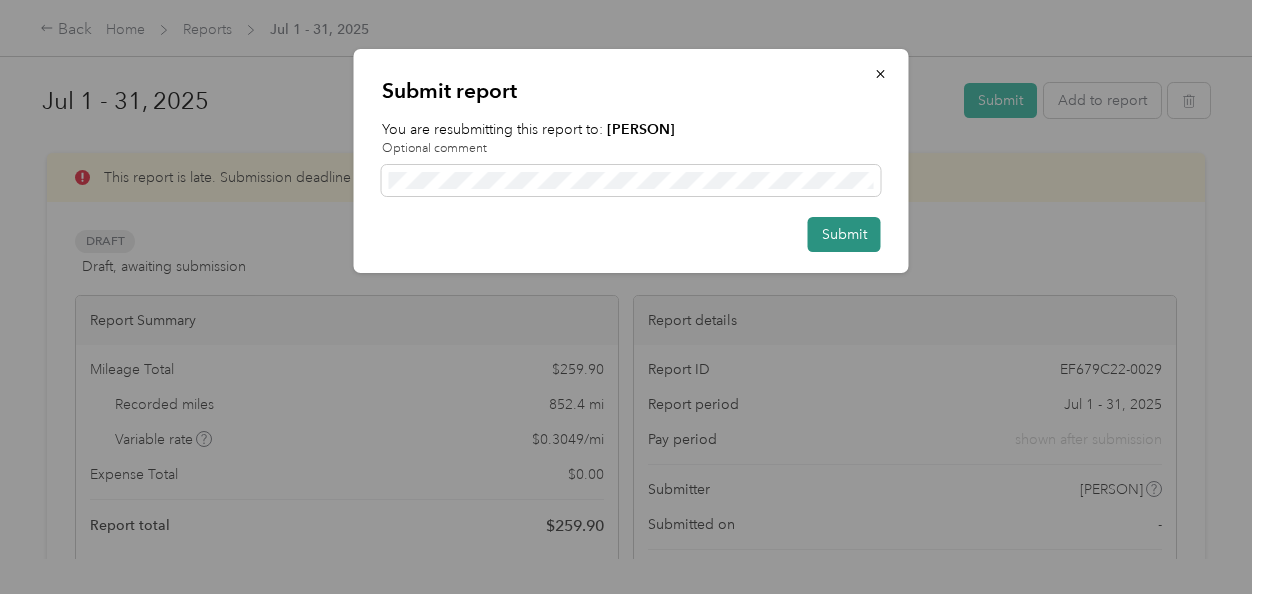 click on "Submit" at bounding box center (844, 234) 